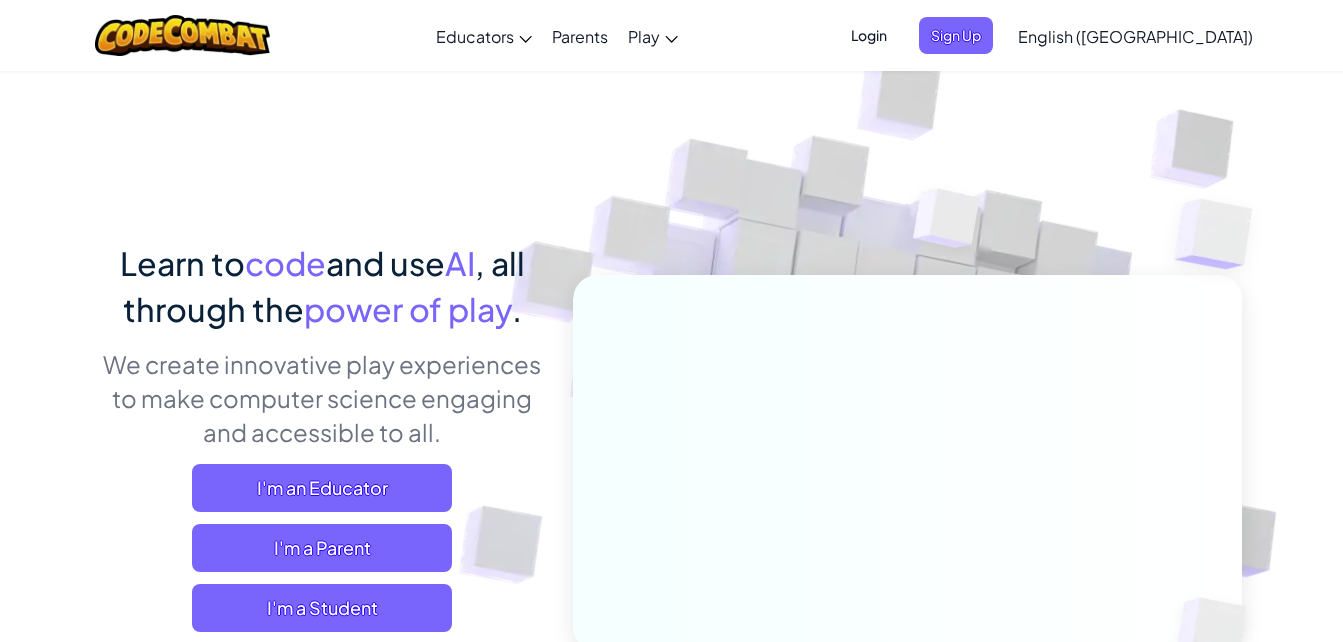 scroll, scrollTop: 0, scrollLeft: 0, axis: both 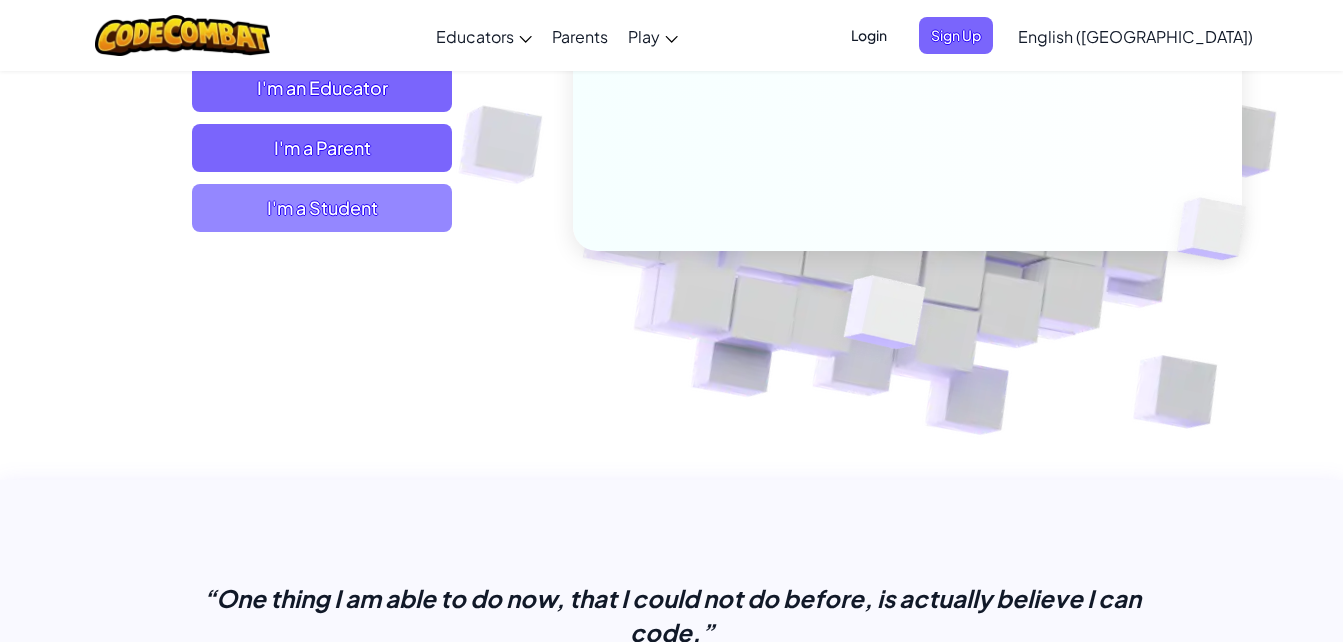 click on "I'm a Student" at bounding box center (322, 208) 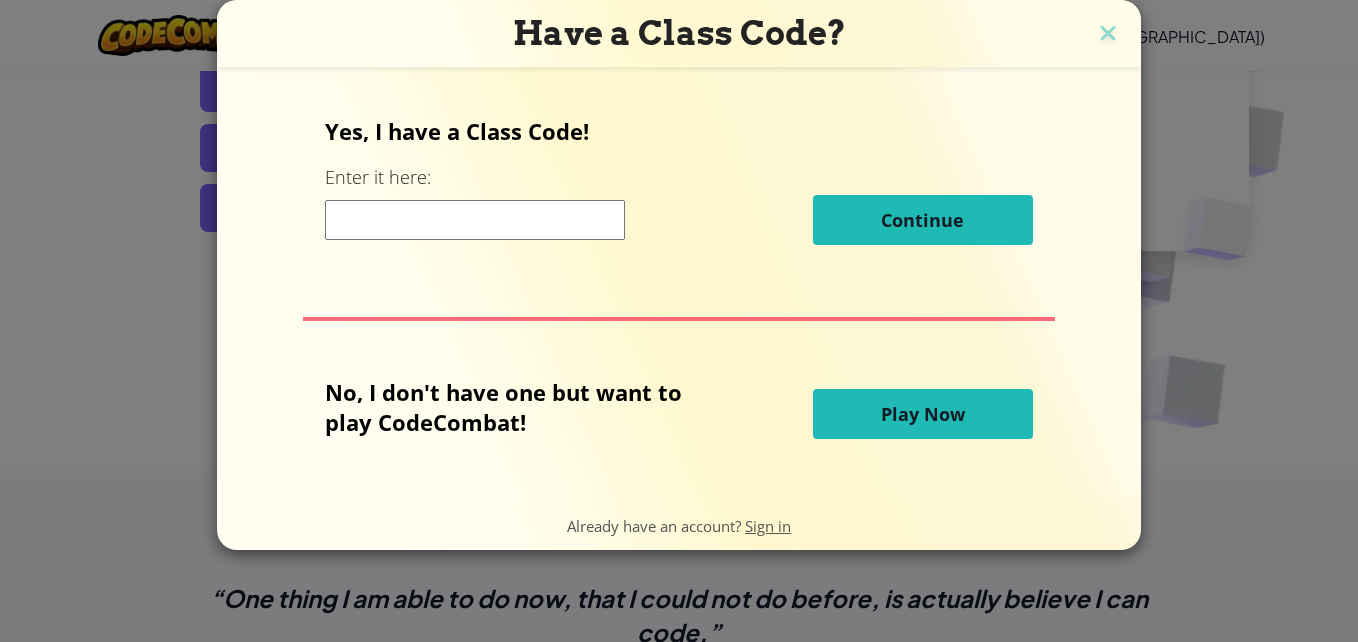 drag, startPoint x: 877, startPoint y: 410, endPoint x: 851, endPoint y: 397, distance: 29.068884 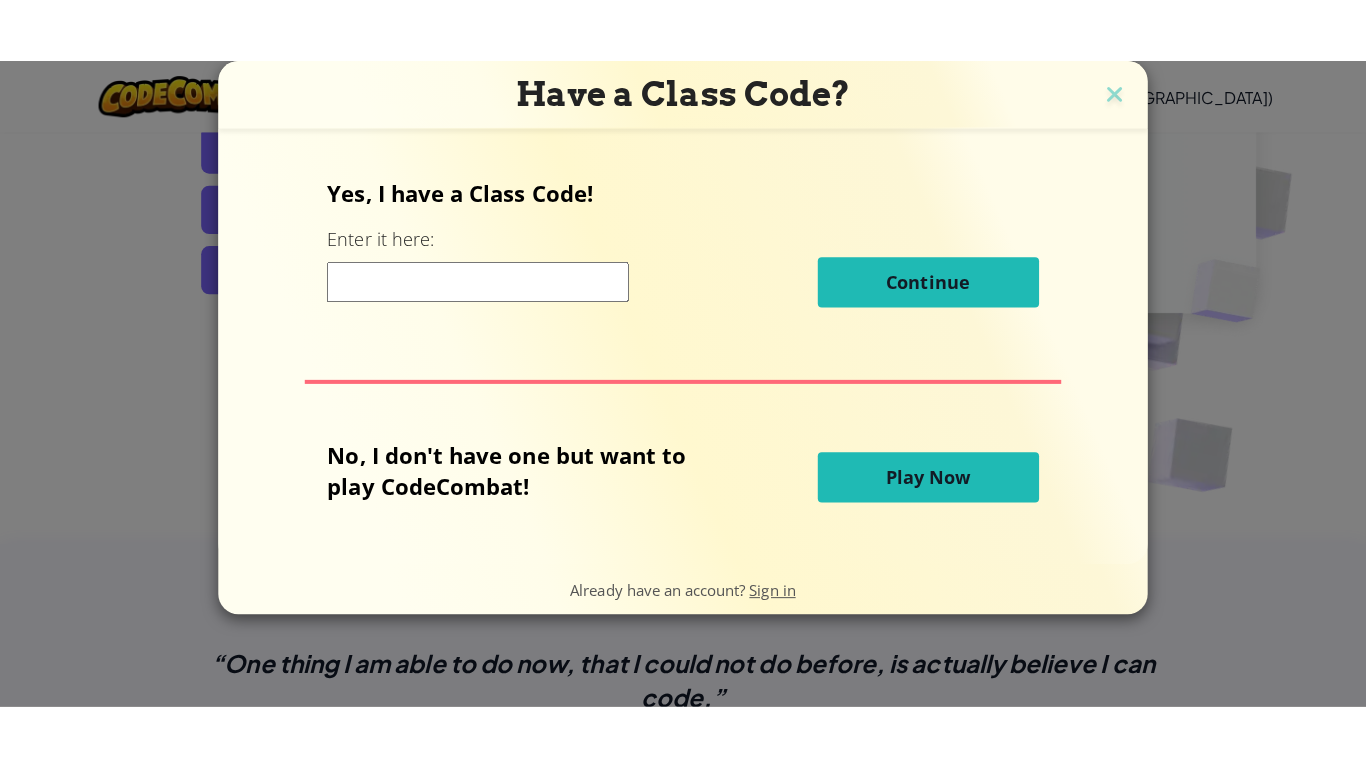 scroll, scrollTop: 0, scrollLeft: 0, axis: both 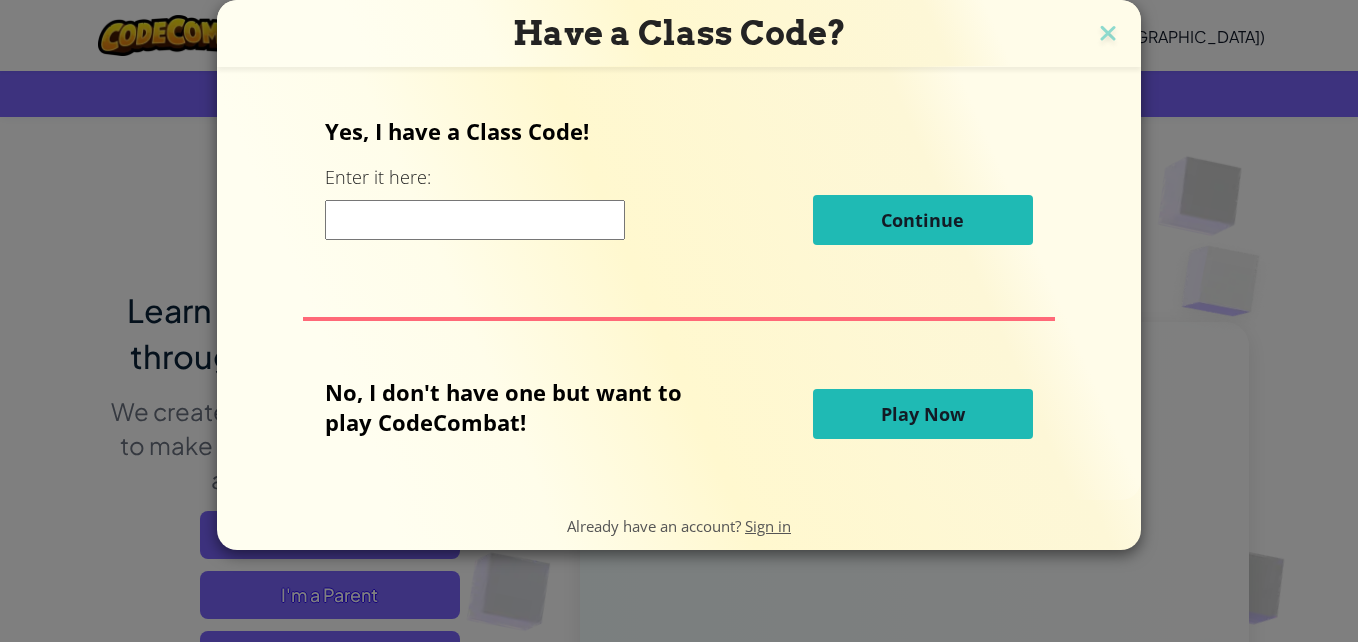 click on "Play Now" at bounding box center [923, 414] 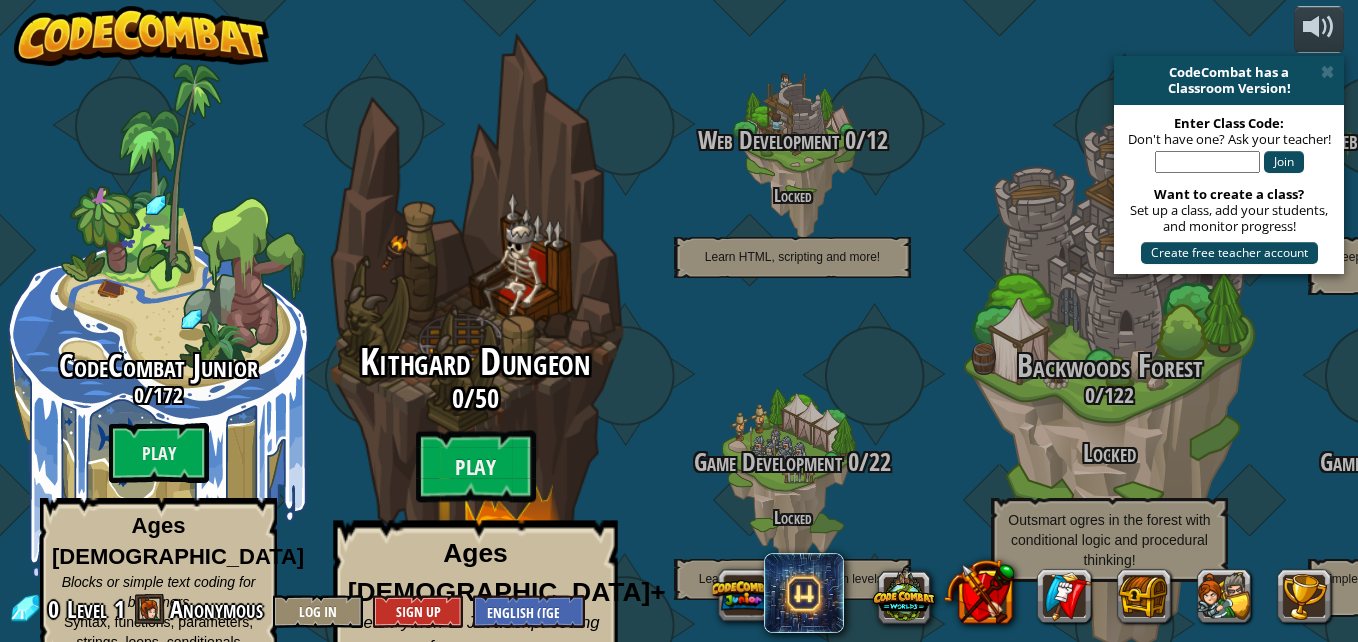 click on "Kithgard Dungeon 0 / 50 Play Ages [DEMOGRAPHIC_DATA]+ Real Python or JavaScript coding for everyone Escape the dungeon and level up your coding skills!" at bounding box center (475, 380) 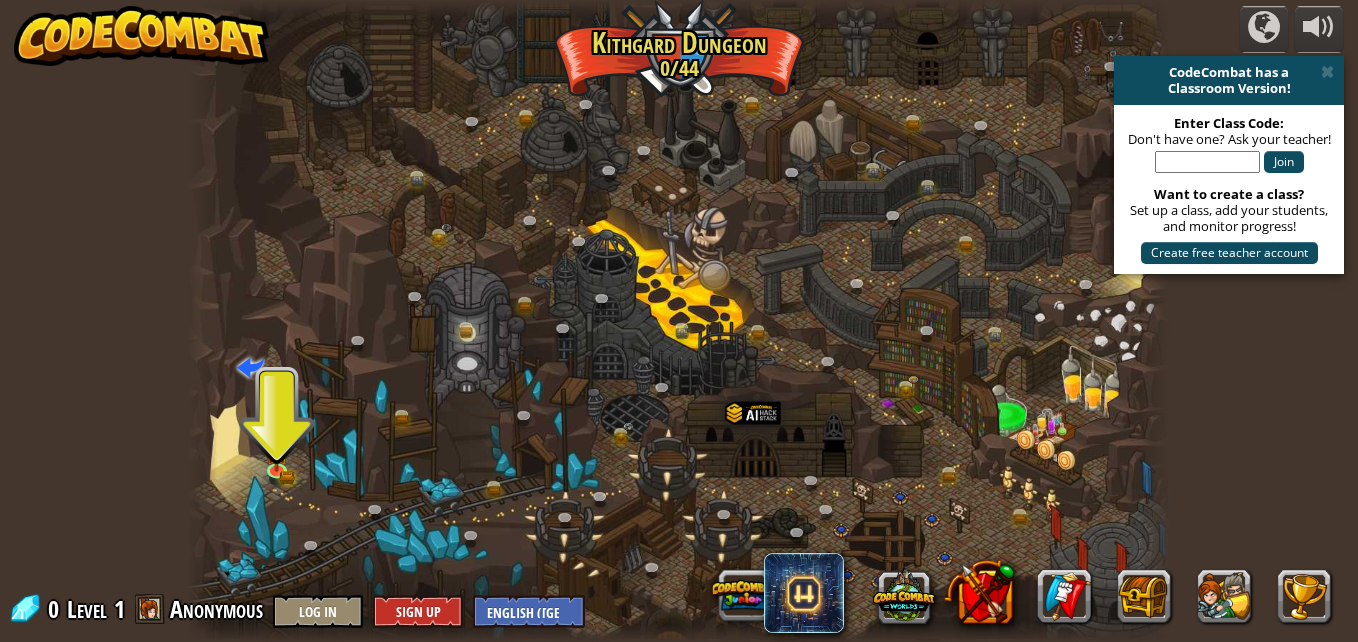click at bounding box center (679, 321) 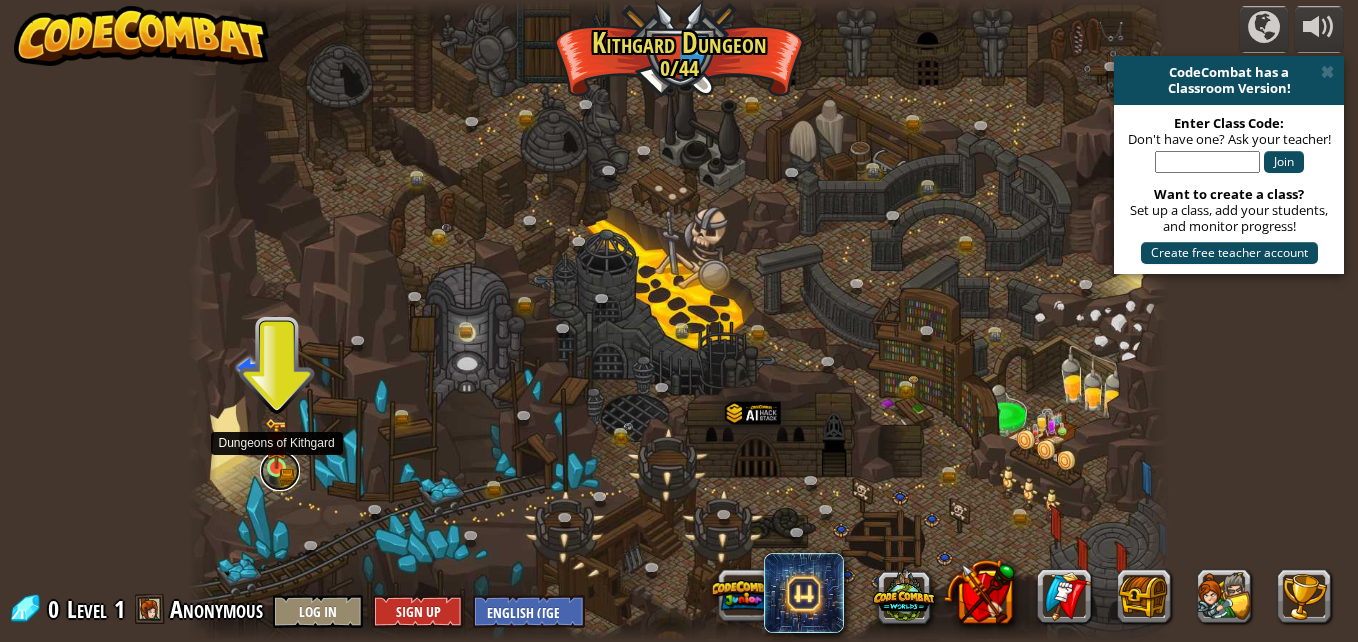 click at bounding box center [280, 471] 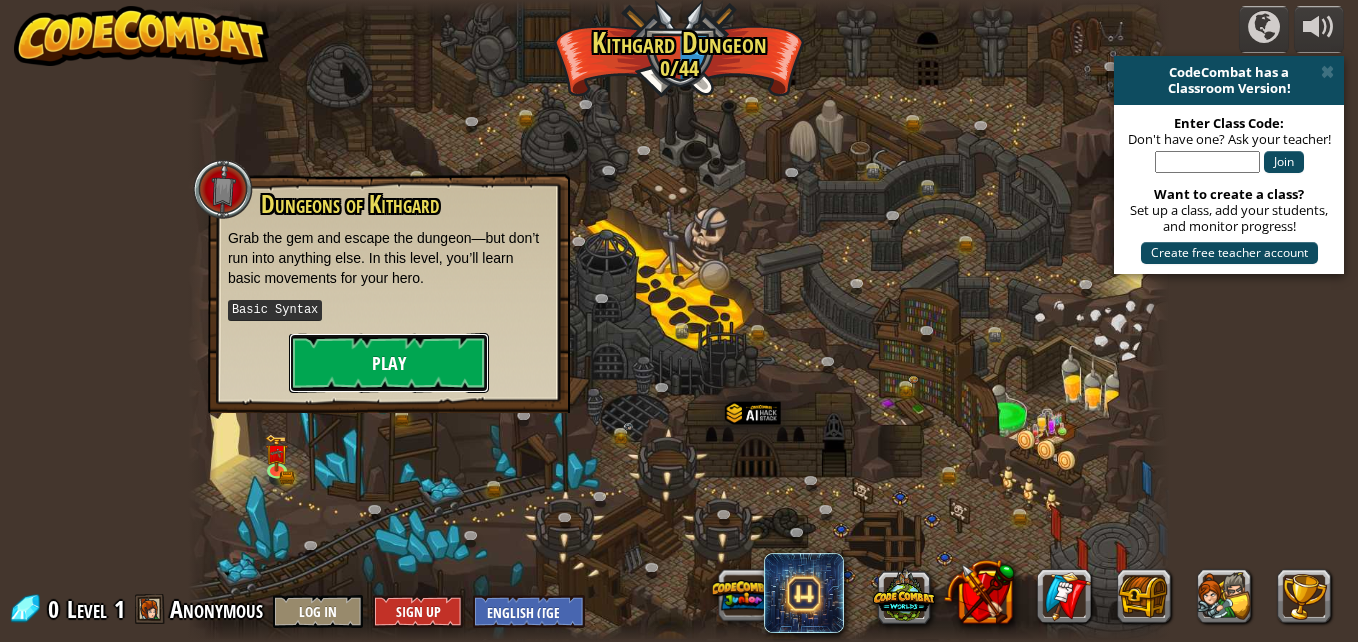 click on "Play" at bounding box center (389, 363) 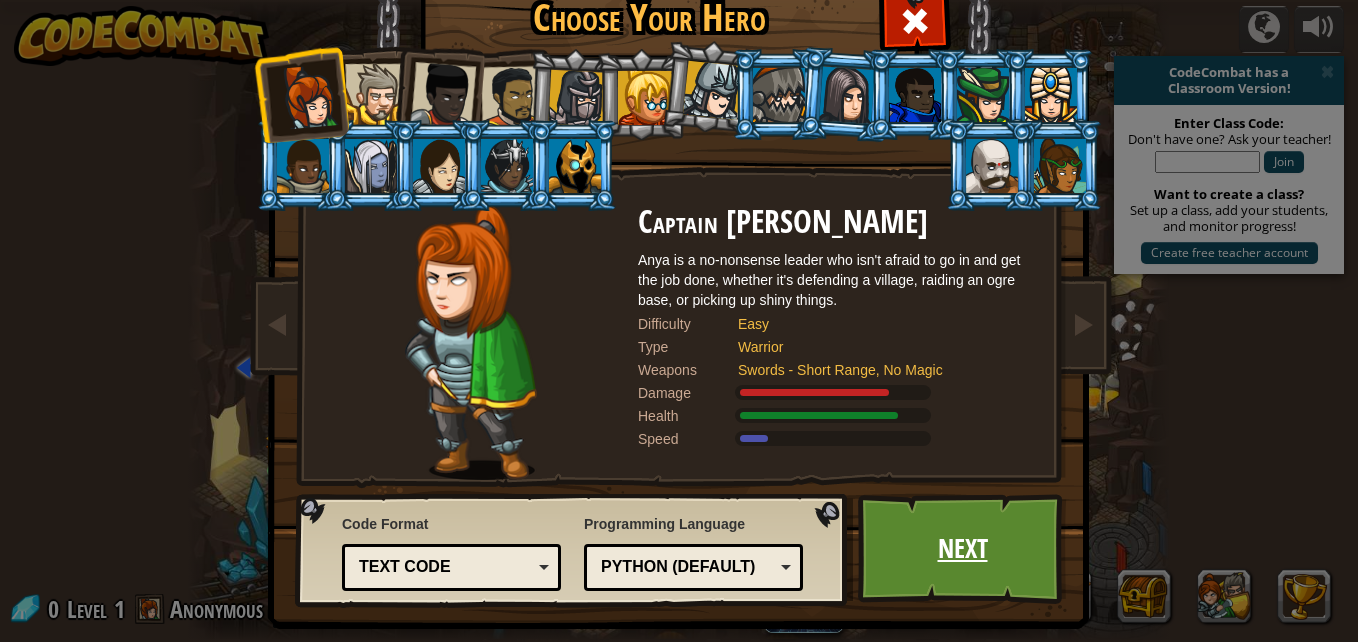 click on "Next" at bounding box center [962, 549] 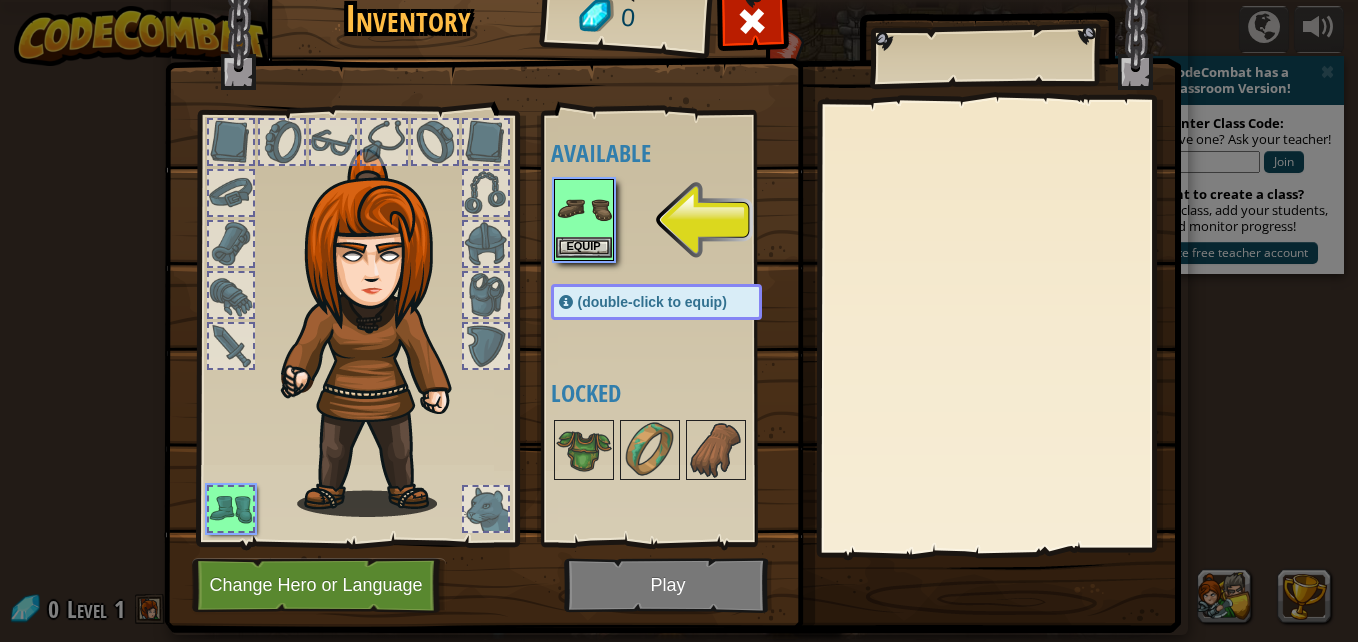 click at bounding box center [584, 209] 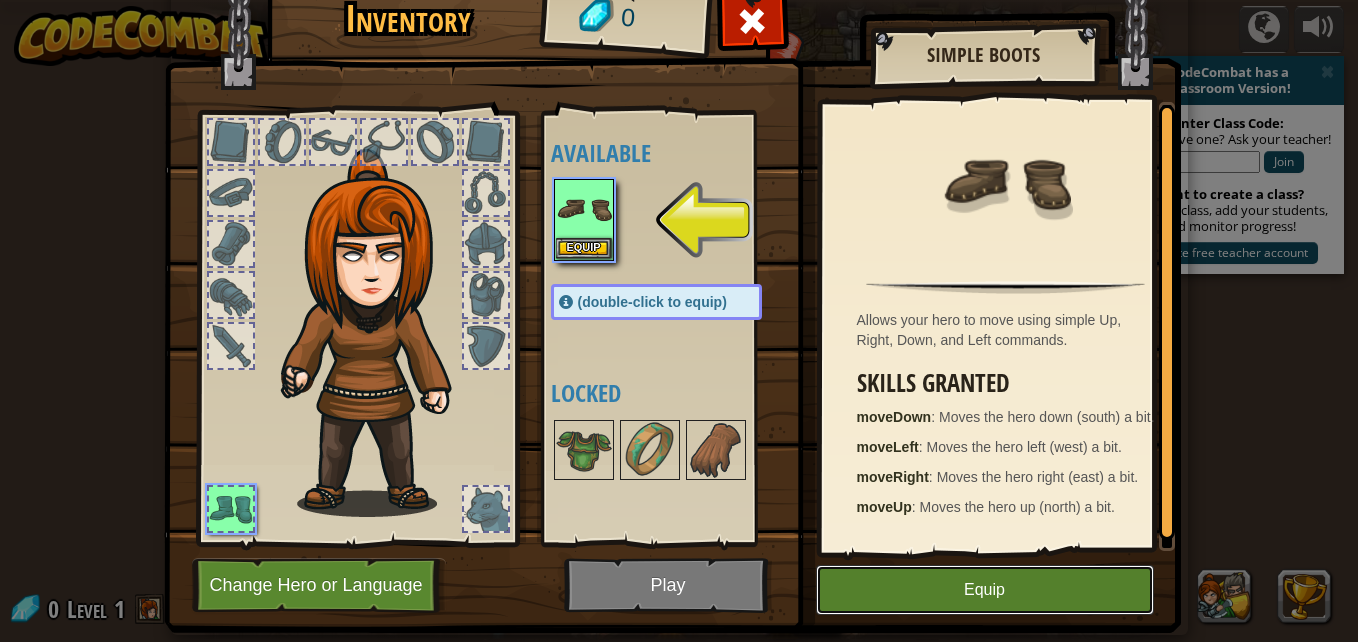 click on "Equip" at bounding box center (985, 590) 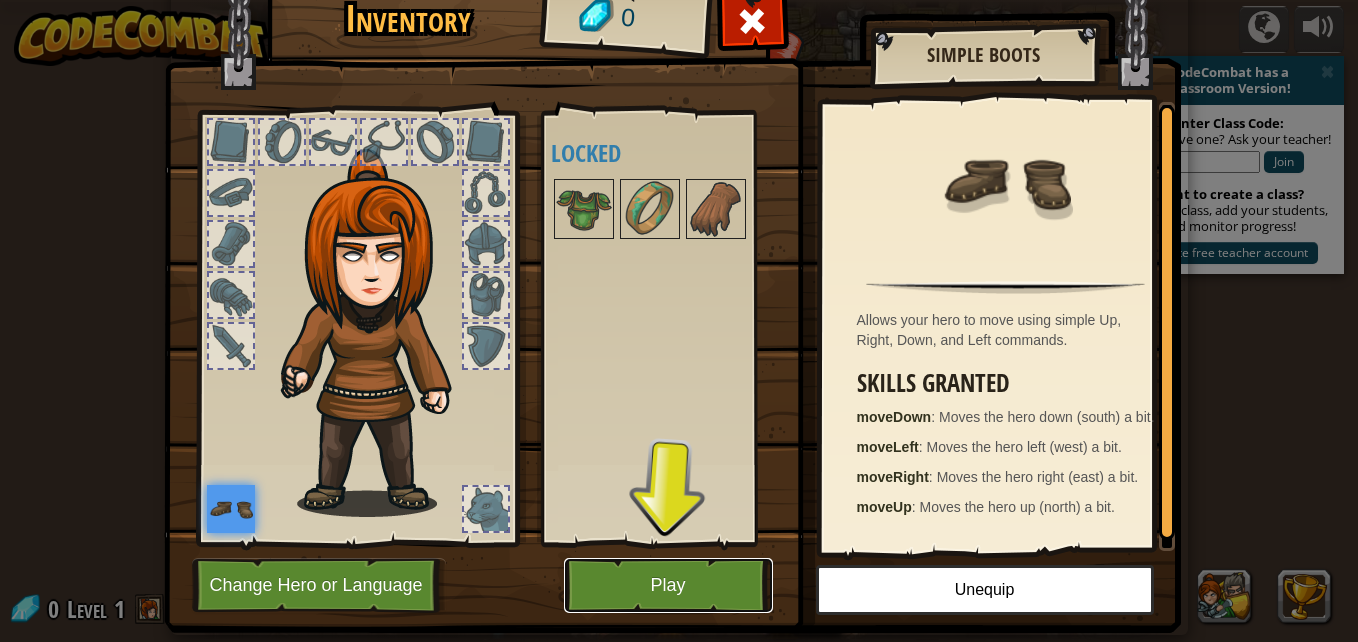 click on "Play" at bounding box center (668, 585) 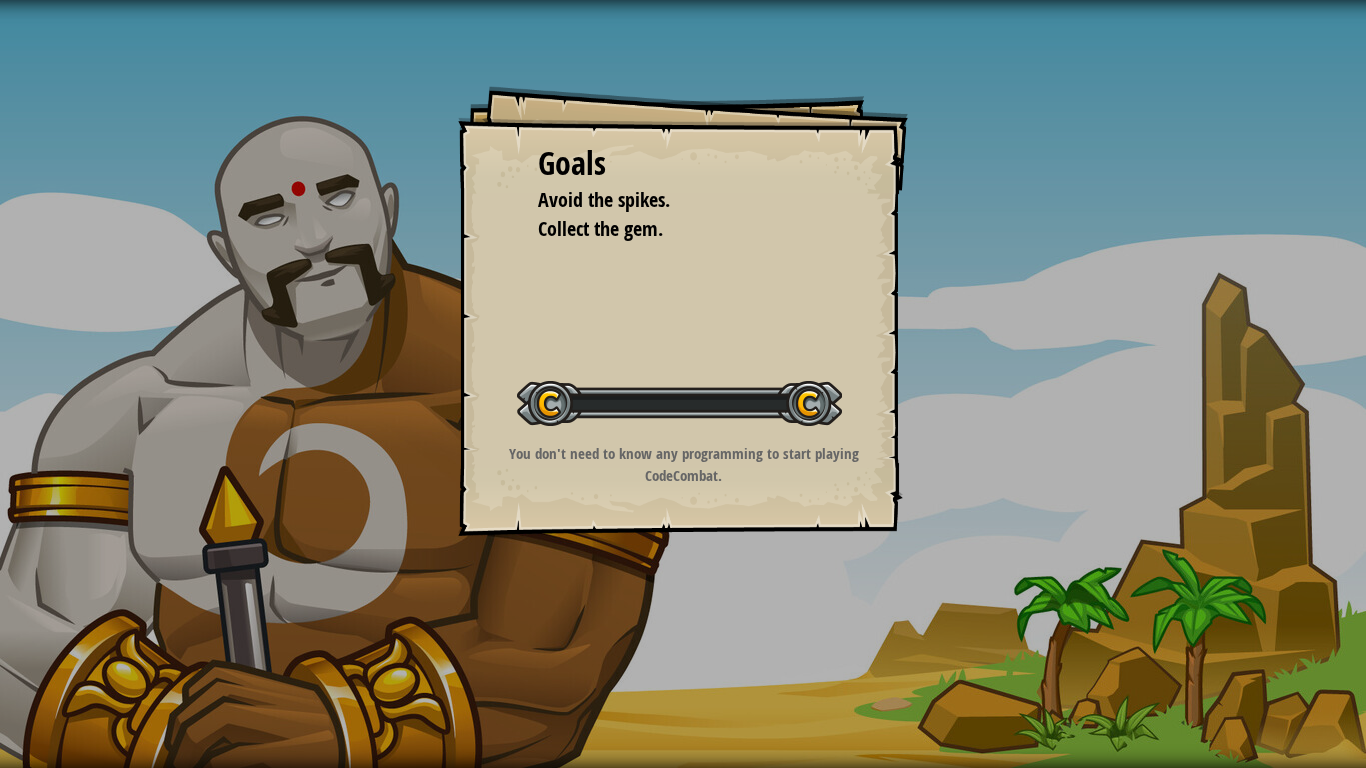 click on "Goals Avoid the spikes. Collect the gem. Start Level Error loading from server. Try refreshing the page. You'll need a subscription to play this level. Subscribe You'll need to join a course to play this level. Back to my courses Ask your teacher to assign a license to you so you can continue to play CodeCombat! Back to my courses This level is locked. Back to my courses You don't need to know any programming to start playing CodeCombat." at bounding box center [683, 384] 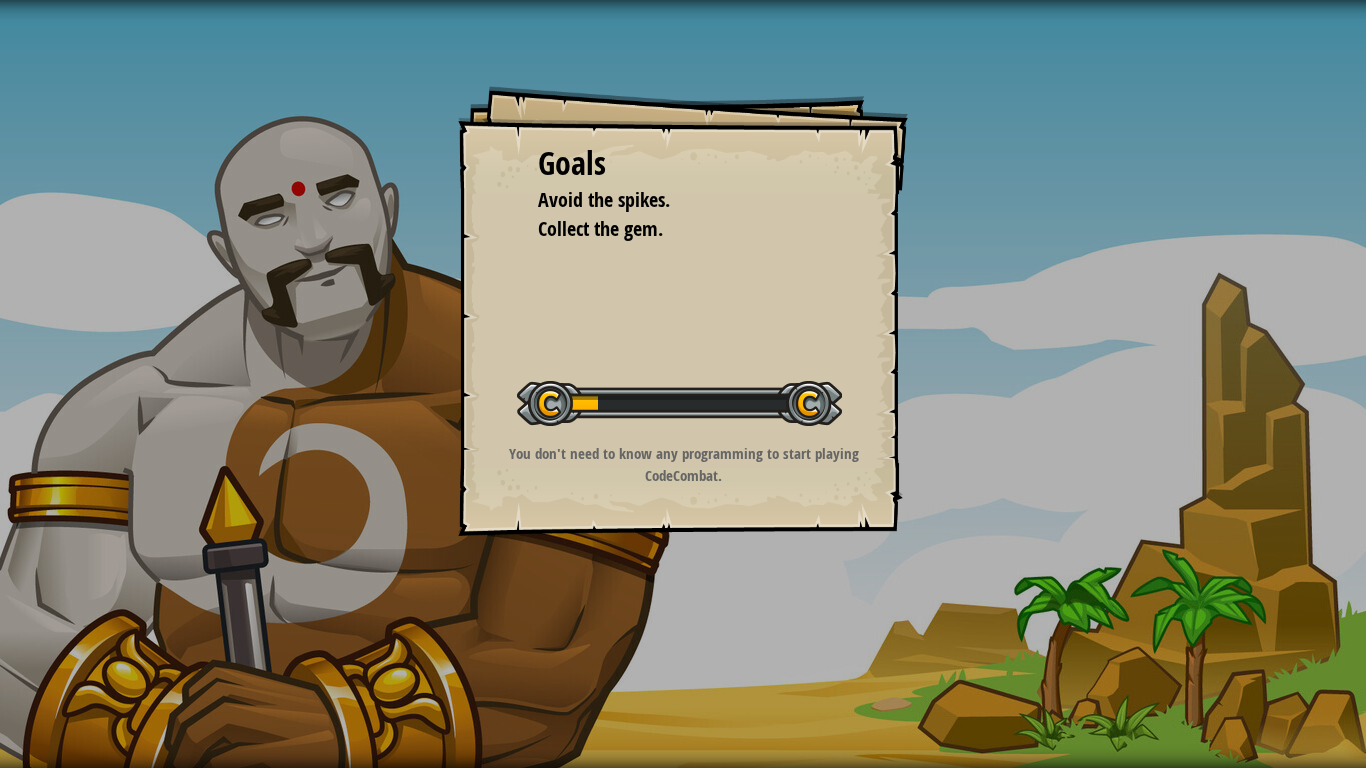 click on "You don't need to know any programming to start playing CodeCombat." at bounding box center [683, 464] 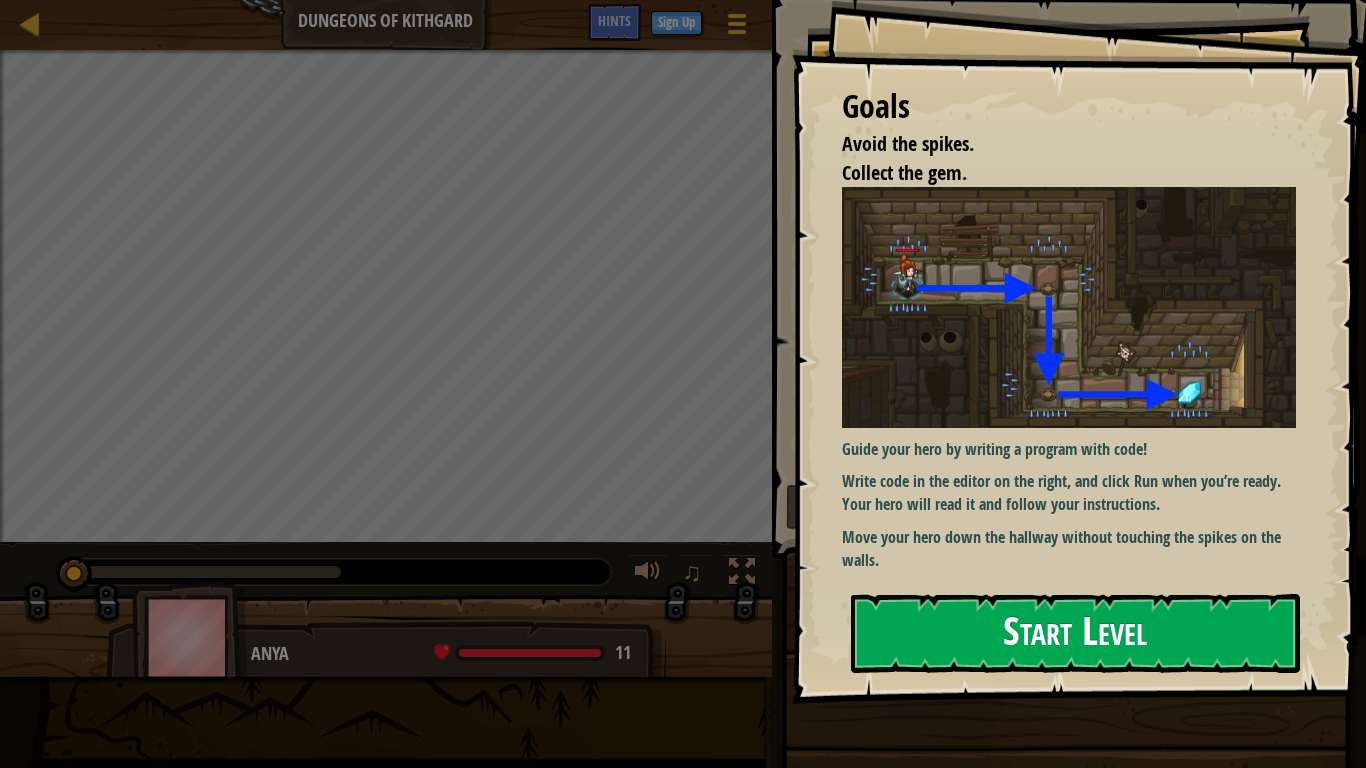 click on "Goals Avoid the spikes. Collect the gem.
Guide your hero by writing a program with code!
Write code in the editor on the right, and click Run when you’re ready. Your hero will read it and follow your instructions.
Move your hero down the hallway without touching the spikes on the walls.
Start Level Error loading from server. Try refreshing the page. You'll need a subscription to play this level. Subscribe You'll need to join a course to play this level. Back to my courses Ask your teacher to assign a license to you so you can continue to play CodeCombat! Back to my courses This level is locked. Back to my courses" at bounding box center [1079, 352] 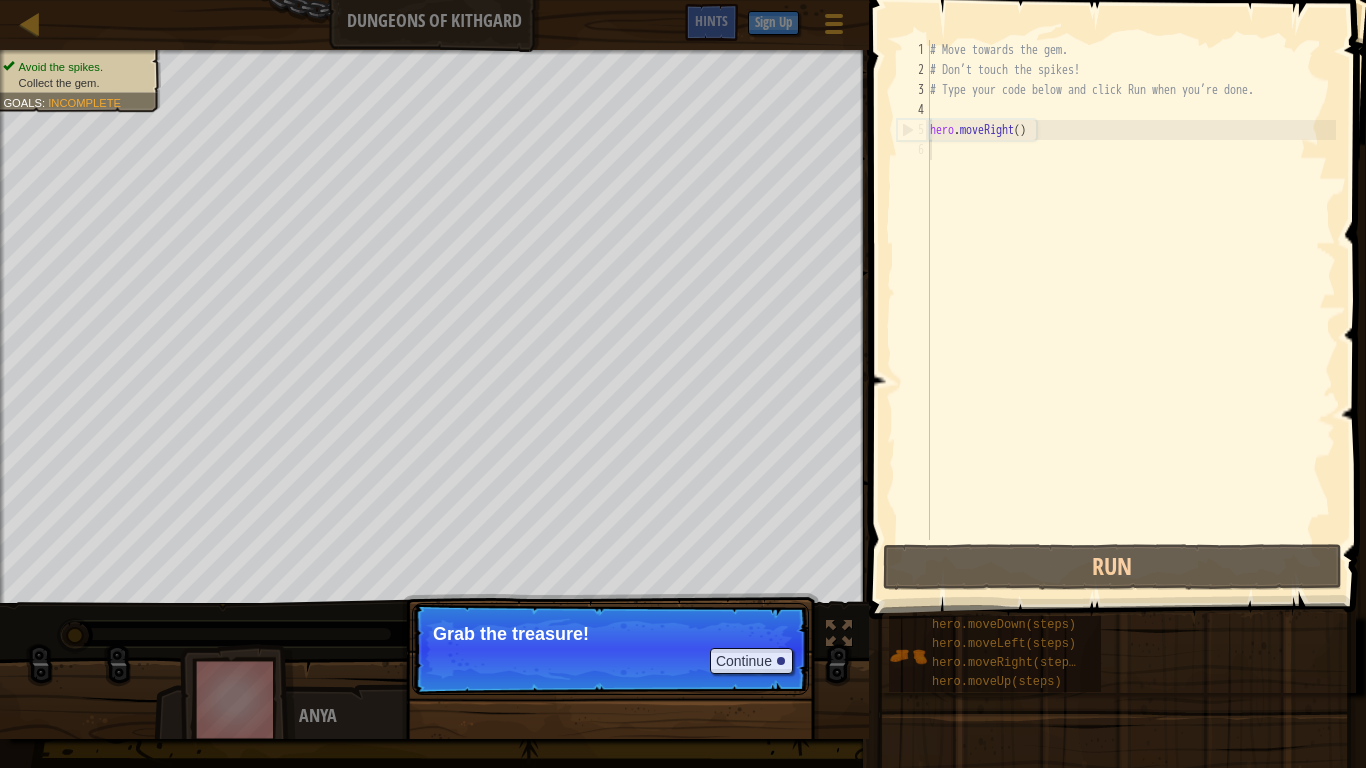 click on "Continue  Grab the treasure!" at bounding box center (610, 649) 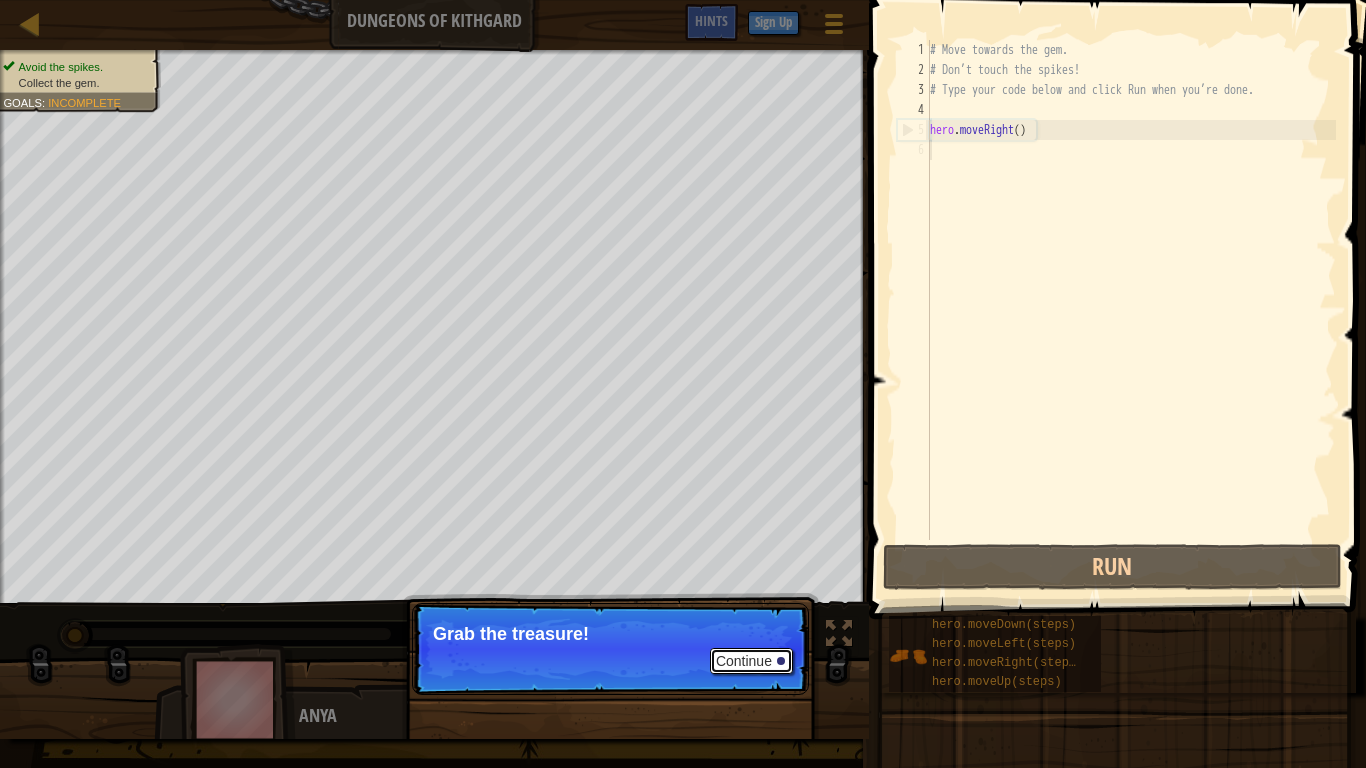click on "Continue" at bounding box center [751, 661] 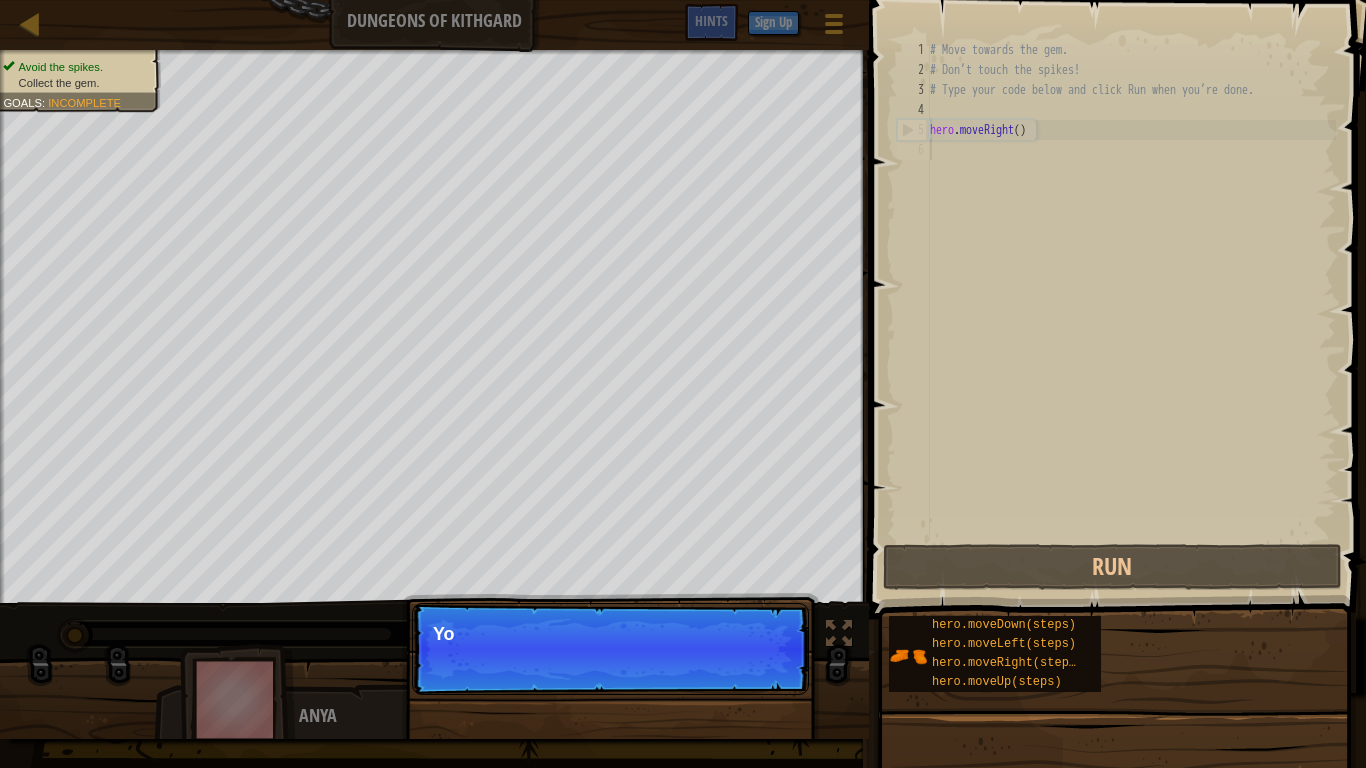 scroll, scrollTop: 9, scrollLeft: 0, axis: vertical 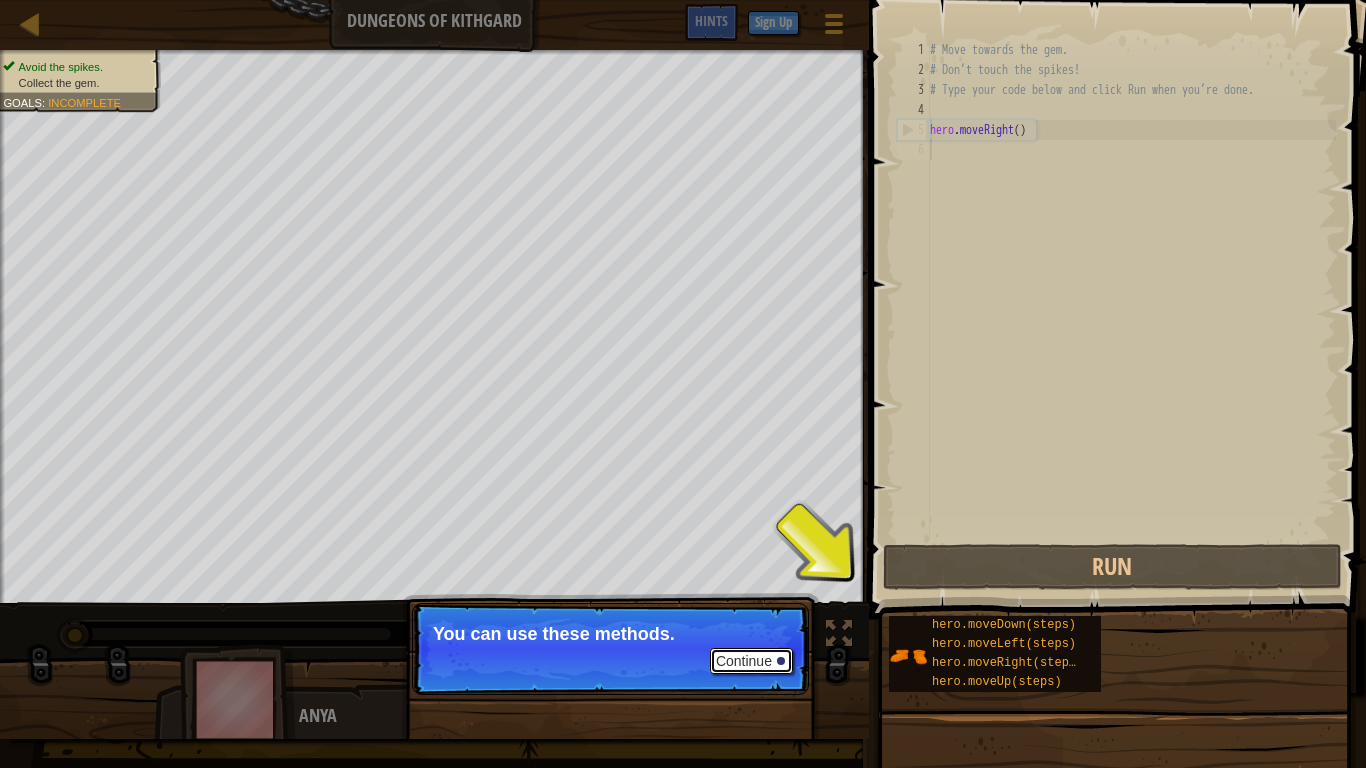 click on "Continue" at bounding box center [751, 661] 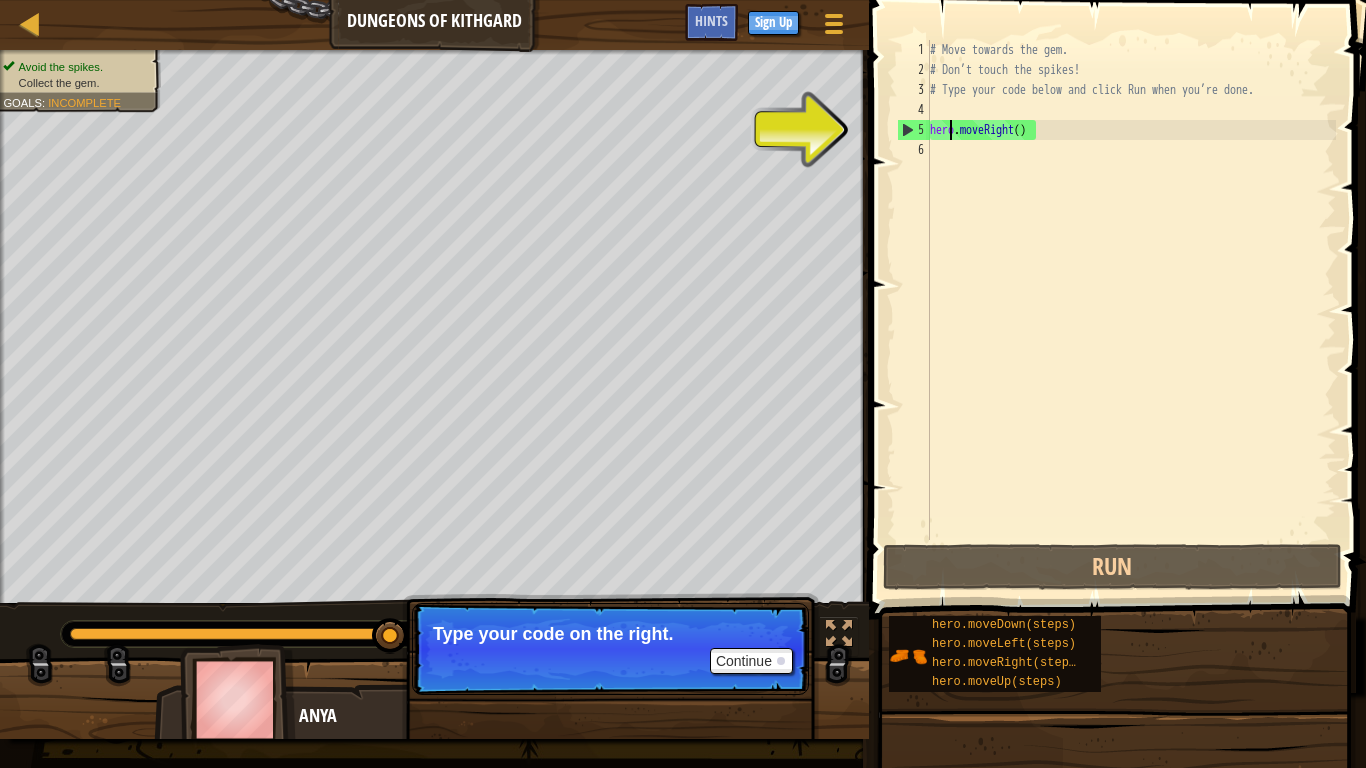 click on "# Move towards the gem. # Don’t touch the spikes! # Type your code below and click Run when you’re done. hero . moveRight ( )" at bounding box center (1131, 310) 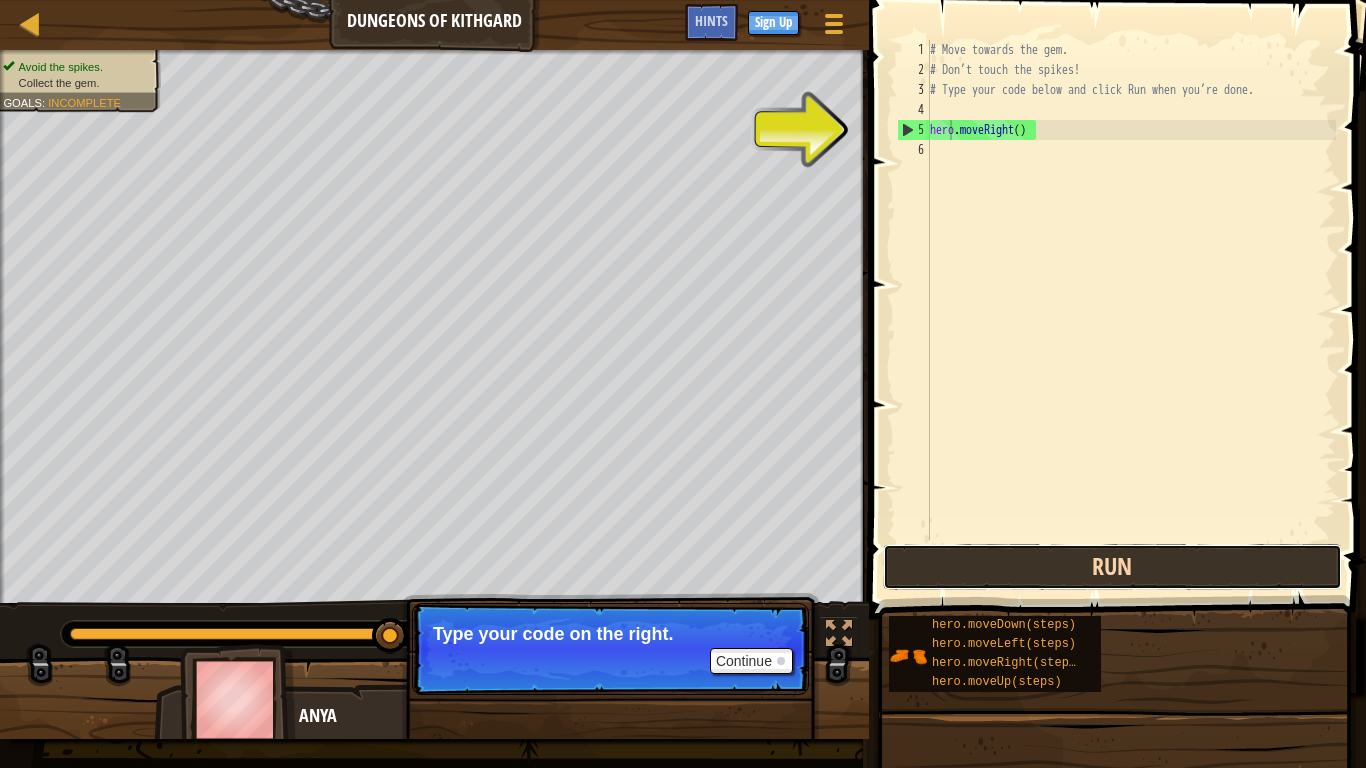 drag, startPoint x: 1227, startPoint y: 581, endPoint x: 1221, endPoint y: 570, distance: 12.529964 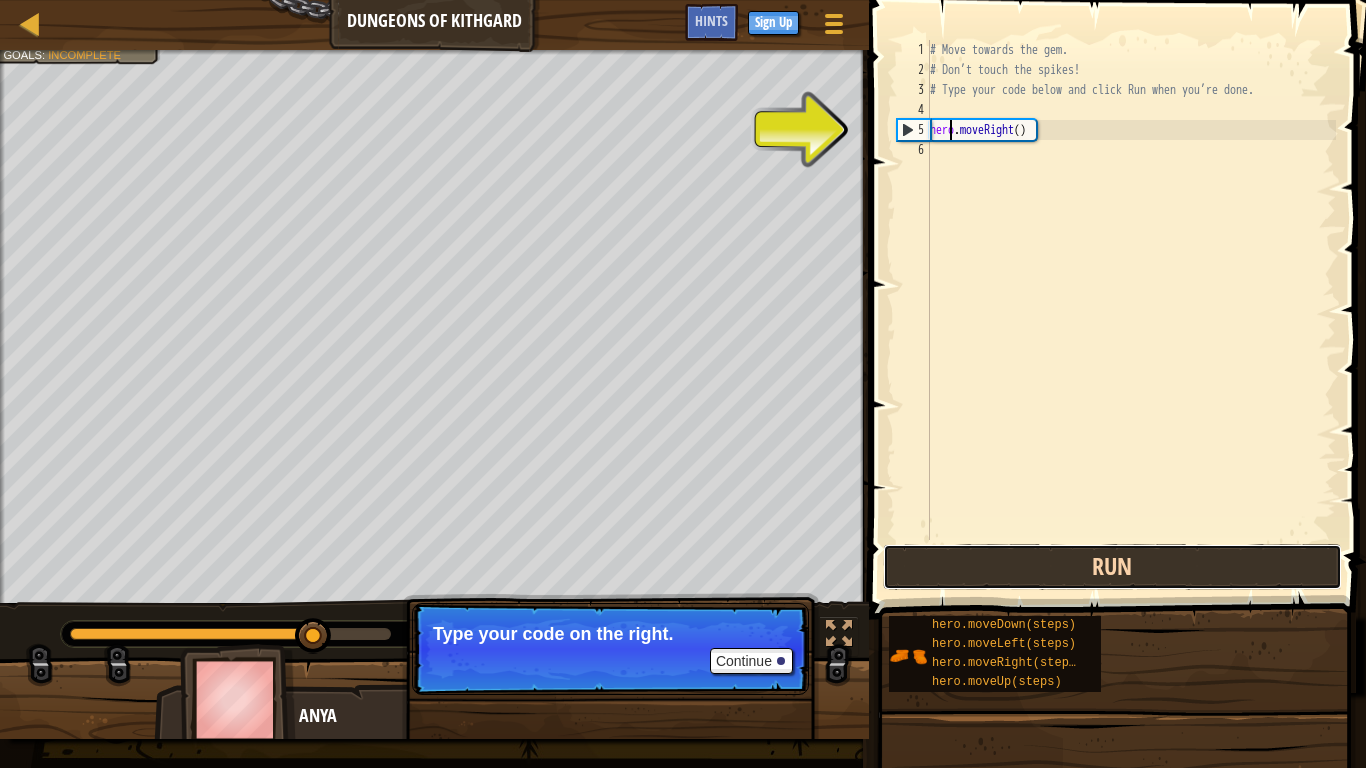 click on "Run" at bounding box center (1112, 567) 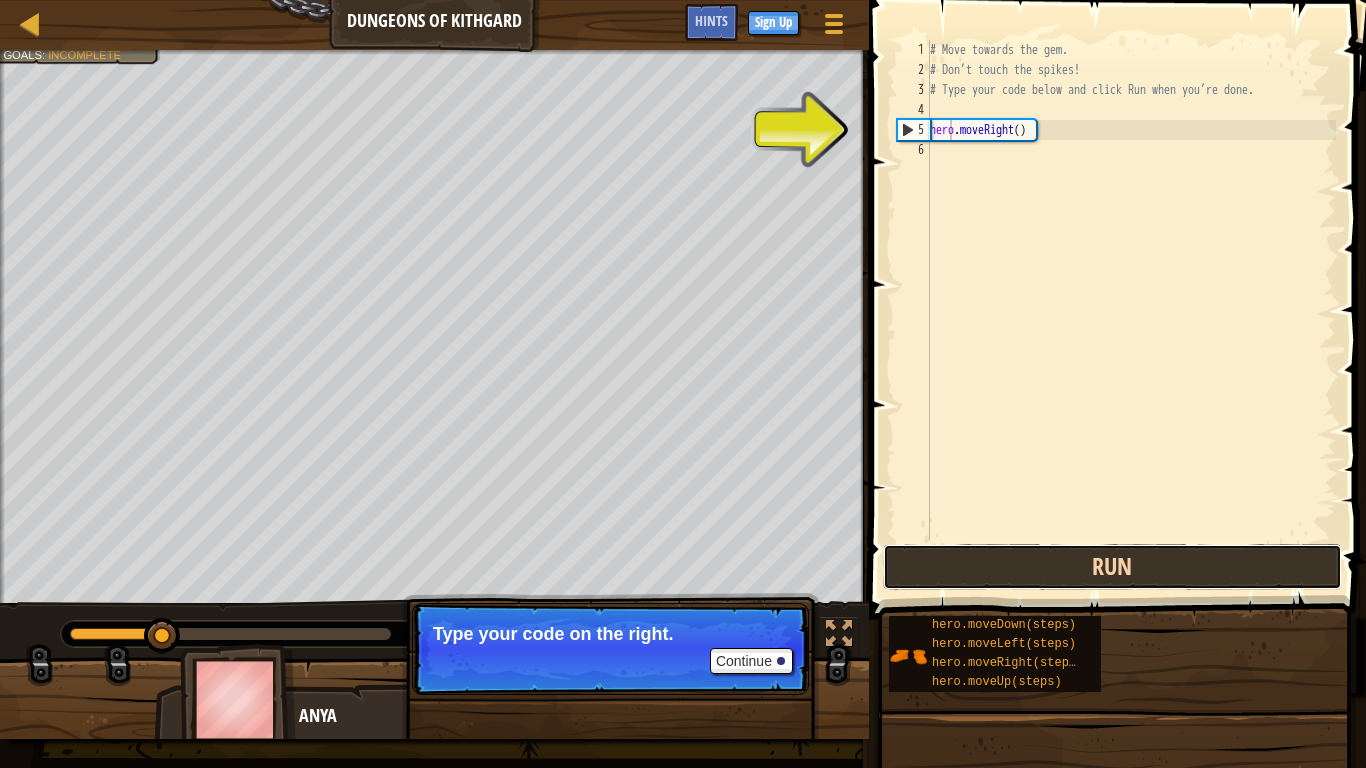 click on "Run" at bounding box center (1112, 567) 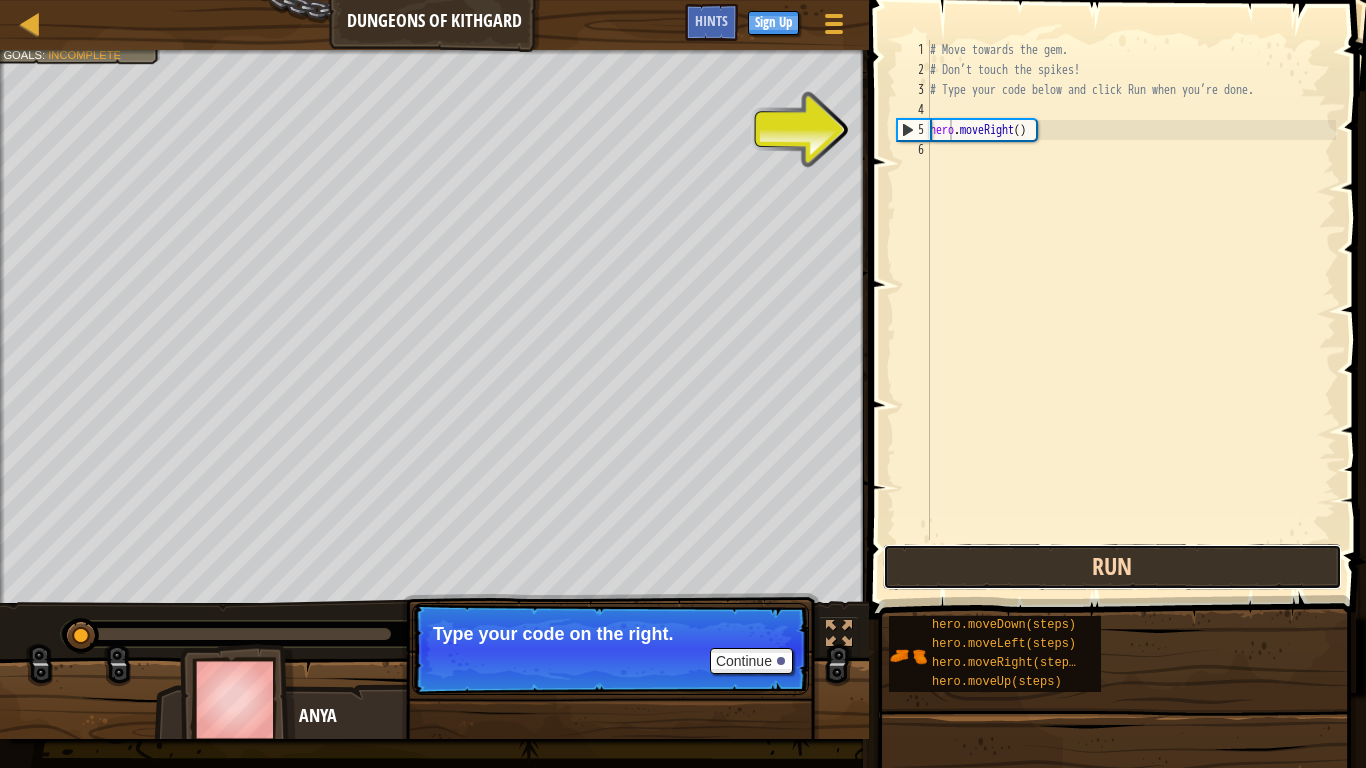 click on "Run" at bounding box center [1112, 567] 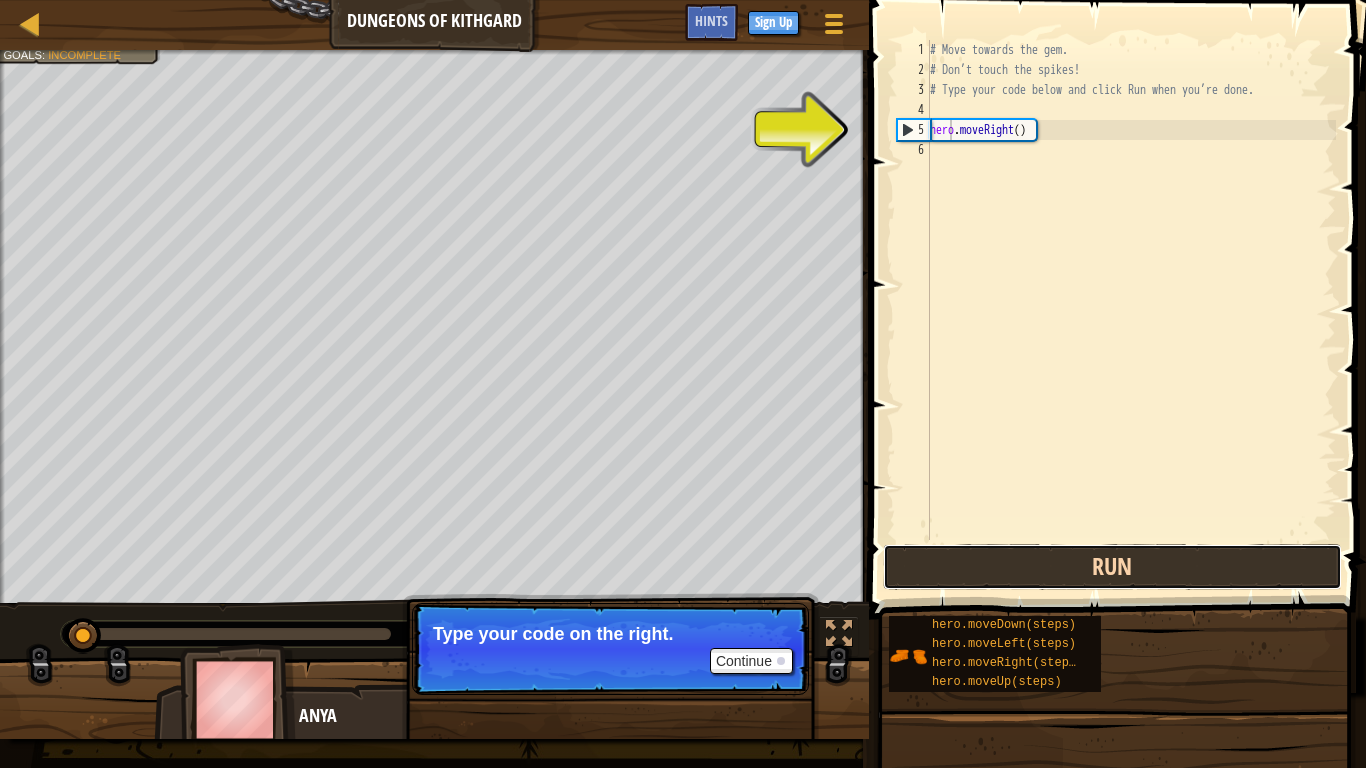 click on "Run" at bounding box center [1112, 567] 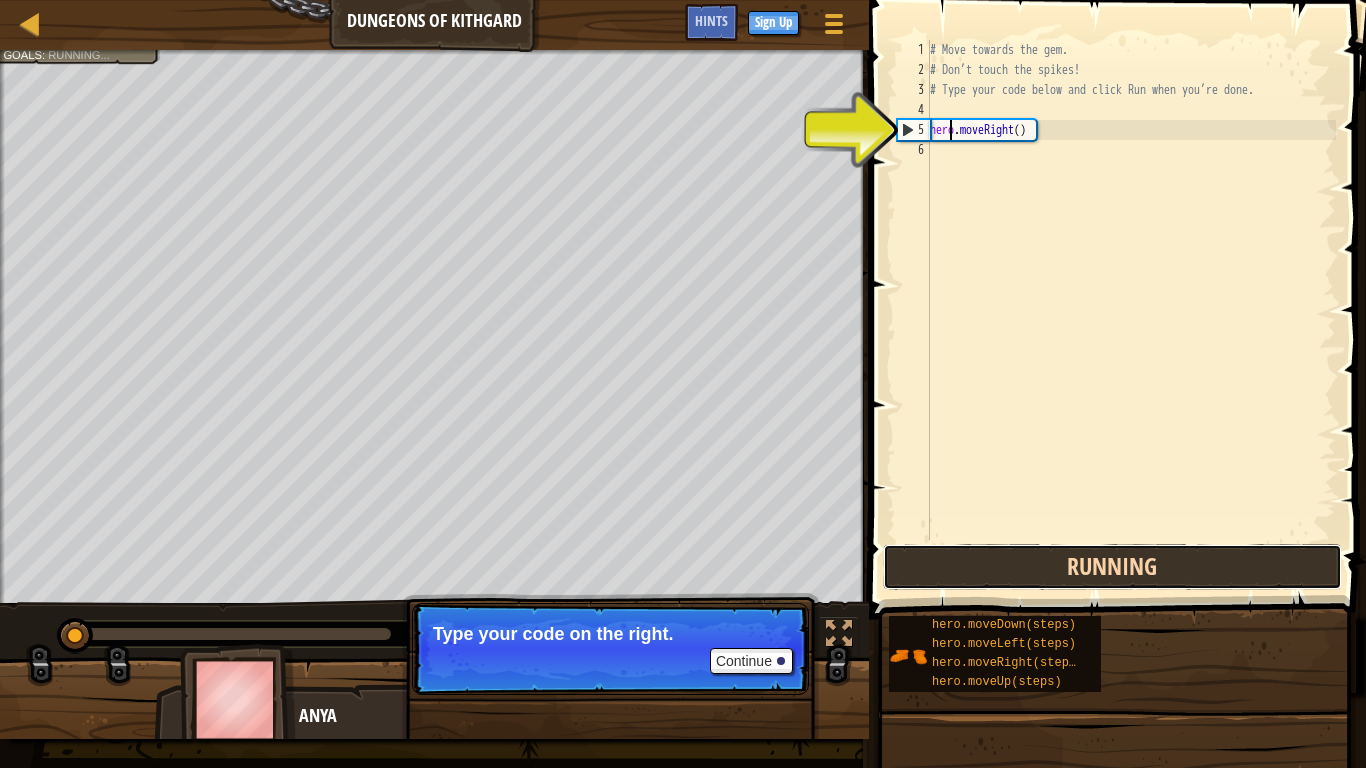 click on "Running" at bounding box center (1112, 567) 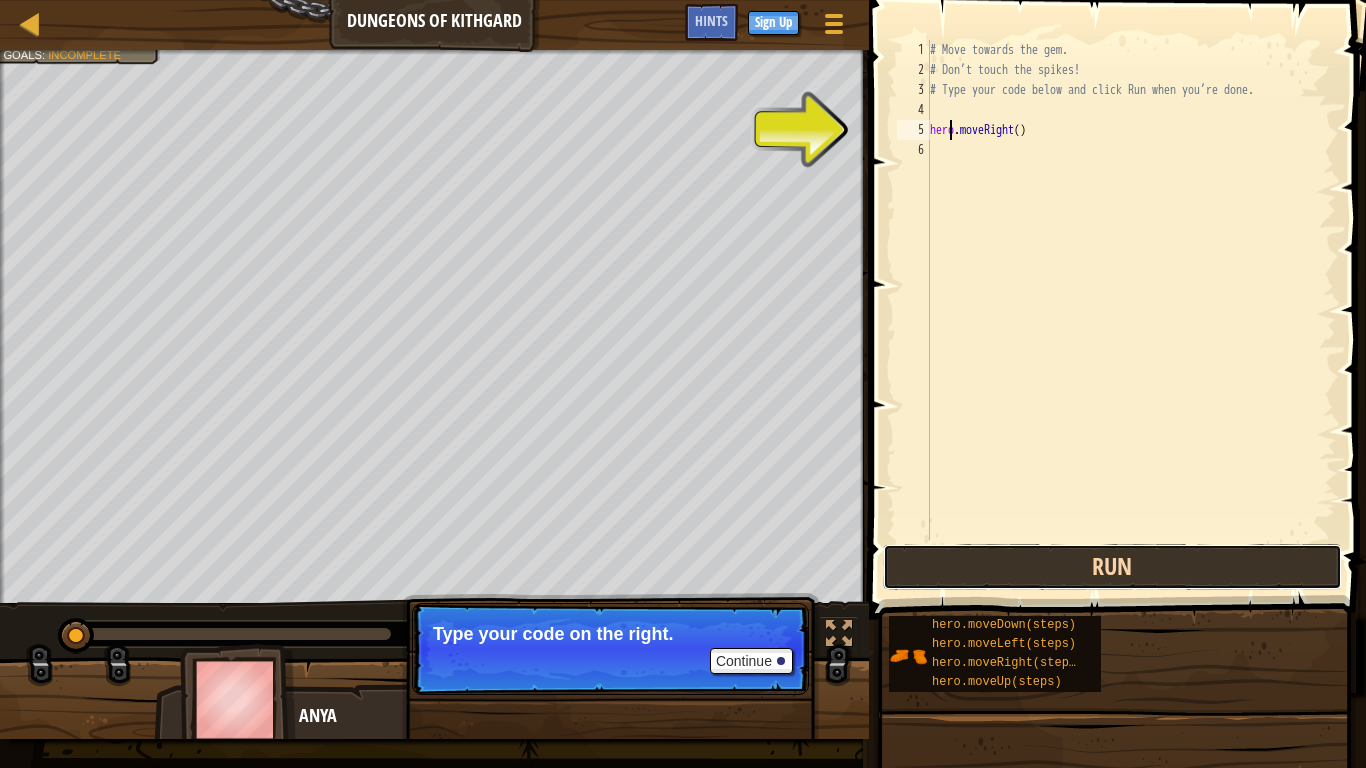 click on "Run" at bounding box center (1112, 567) 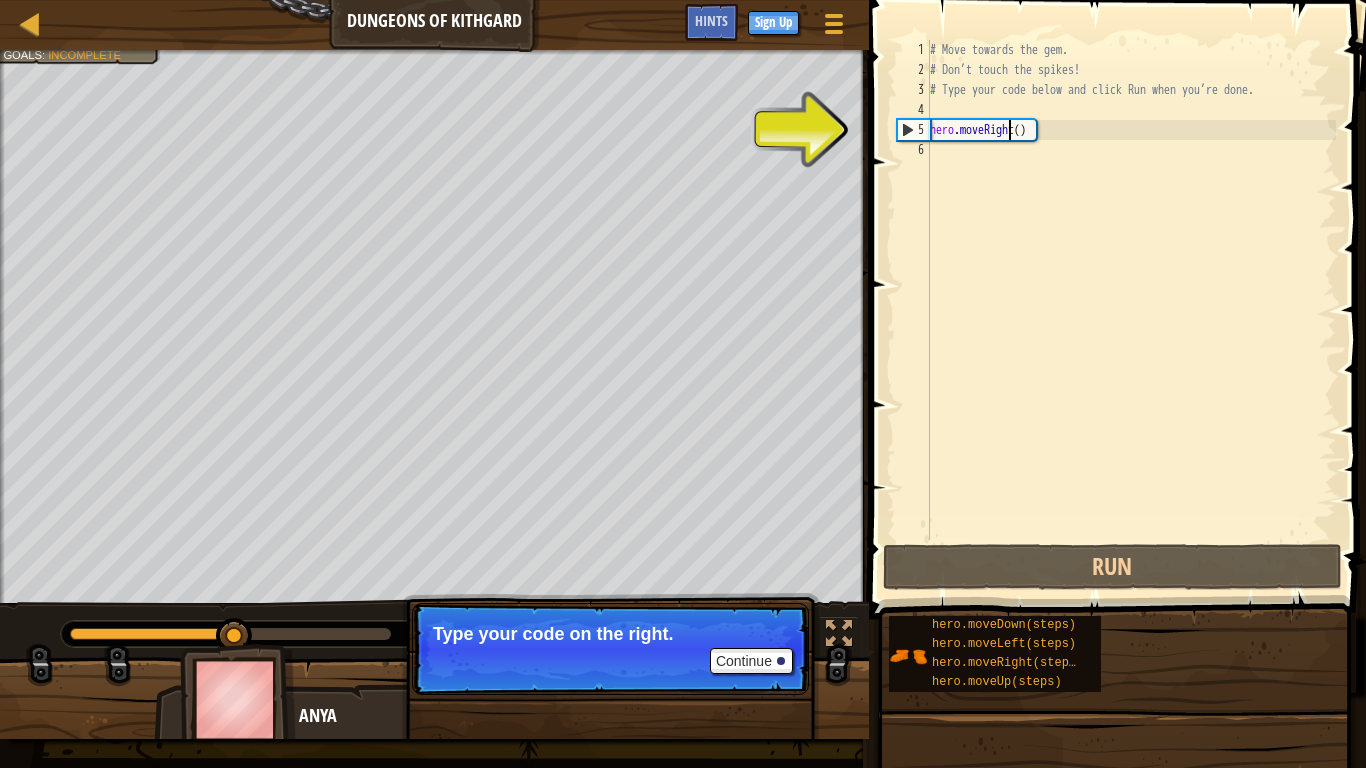 click on "# Move towards the gem. # Don’t touch the spikes! # Type your code below and click Run when you’re done. hero . moveRight ( )" at bounding box center [1131, 310] 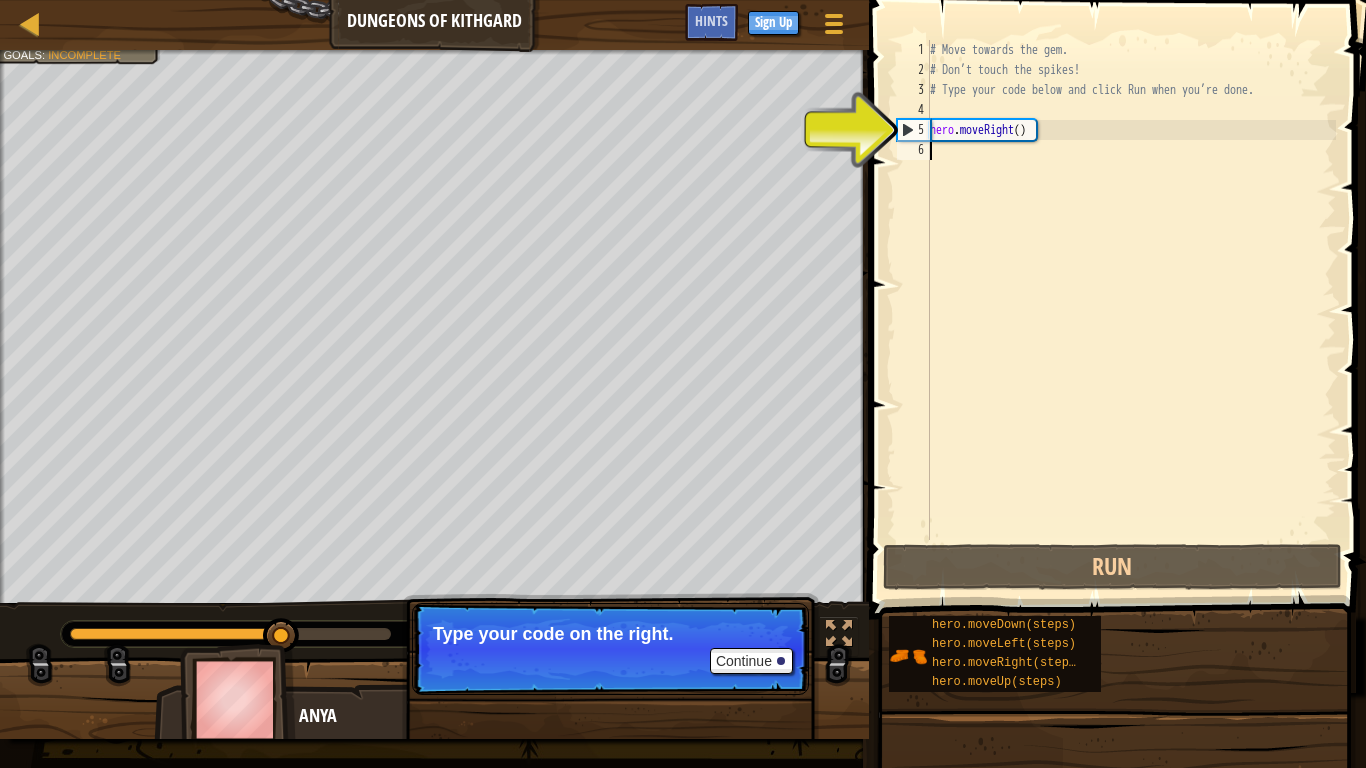 click on "# Move towards the gem. # Don’t touch the spikes! # Type your code below and click Run when you’re done. hero . moveRight ( )" at bounding box center [1131, 310] 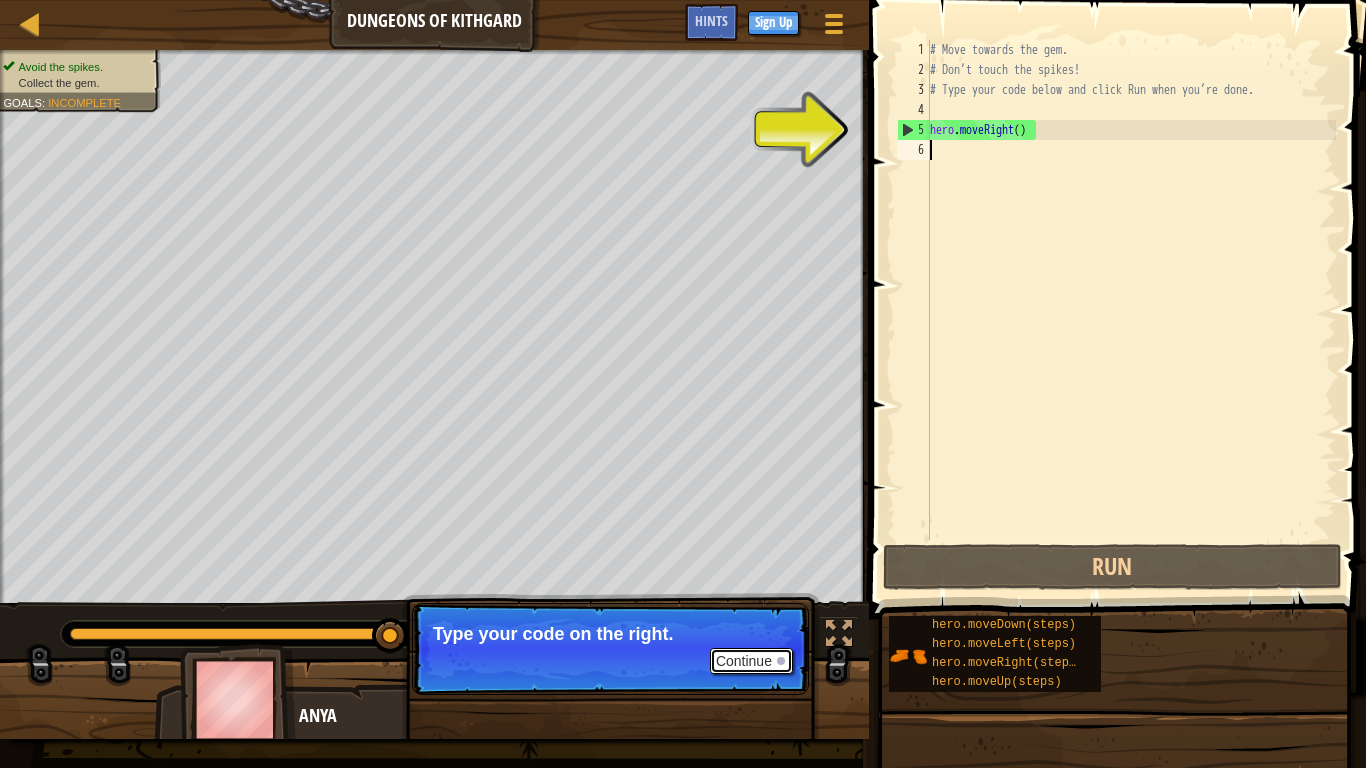 click on "Continue" at bounding box center (751, 661) 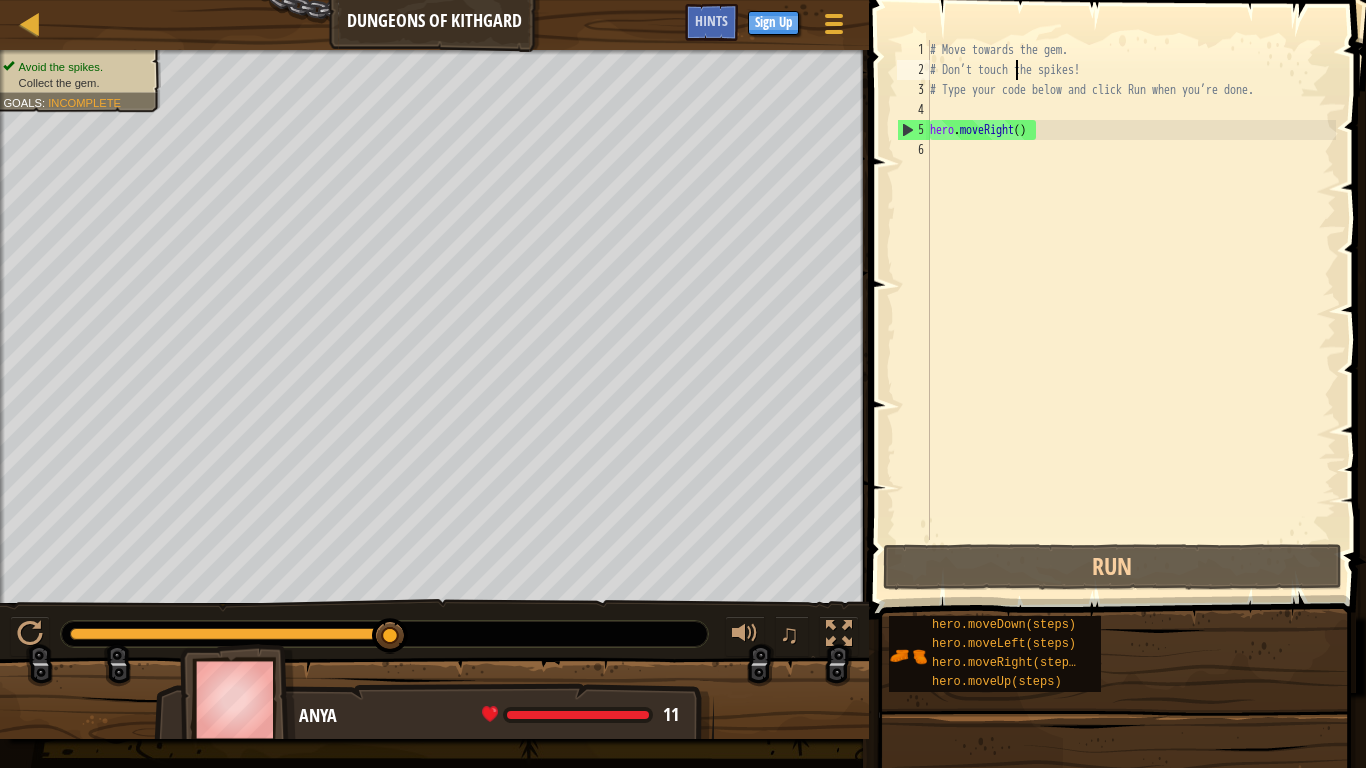 click on "# Move towards the gem. # Don’t touch the spikes! # Type your code below and click Run when you’re done. hero . moveRight ( )" at bounding box center [1131, 310] 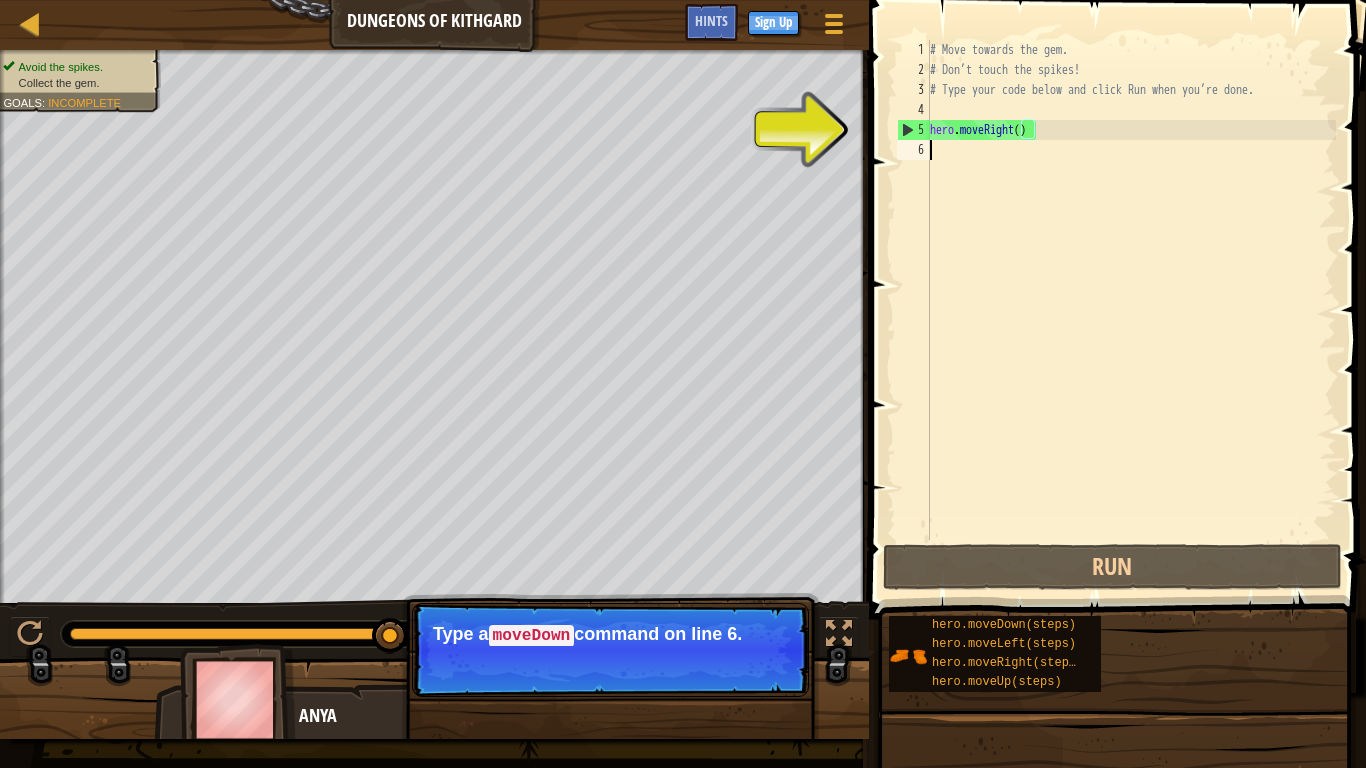 click on "# Move towards the gem. # Don’t touch the spikes! # Type your code below and click Run when you’re done. hero . moveRight ( )" at bounding box center (1131, 310) 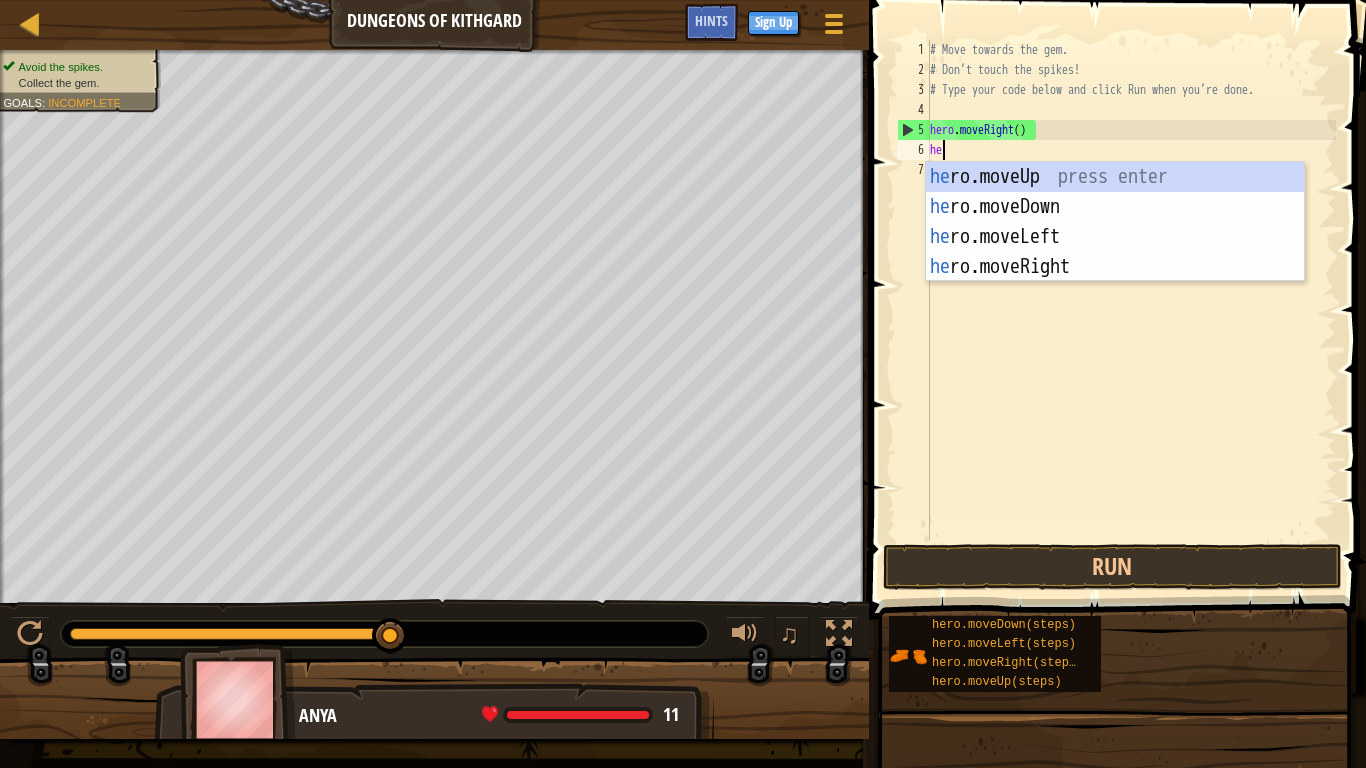 type on "her" 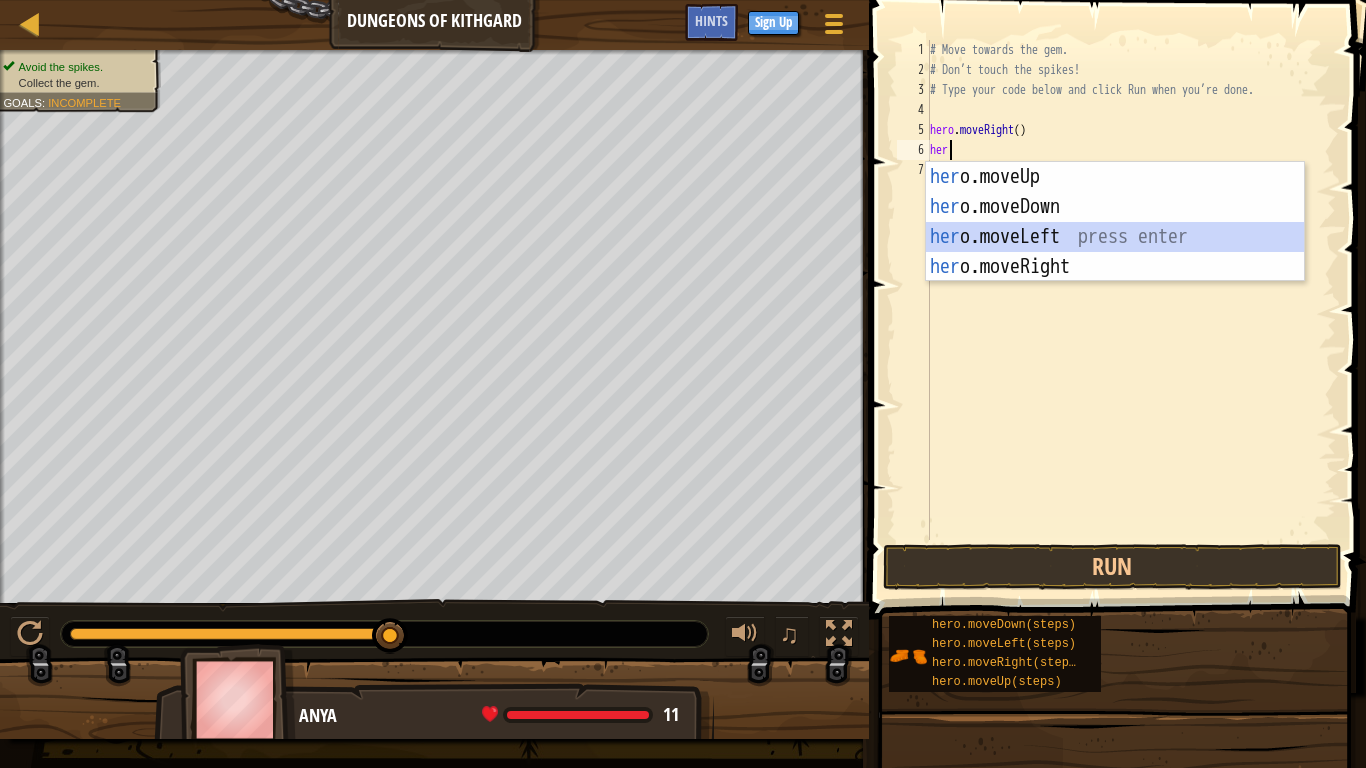 click on "her o.moveUp press enter her o.moveDown press enter her o.moveLeft press enter her o.moveRight press enter" at bounding box center (1115, 252) 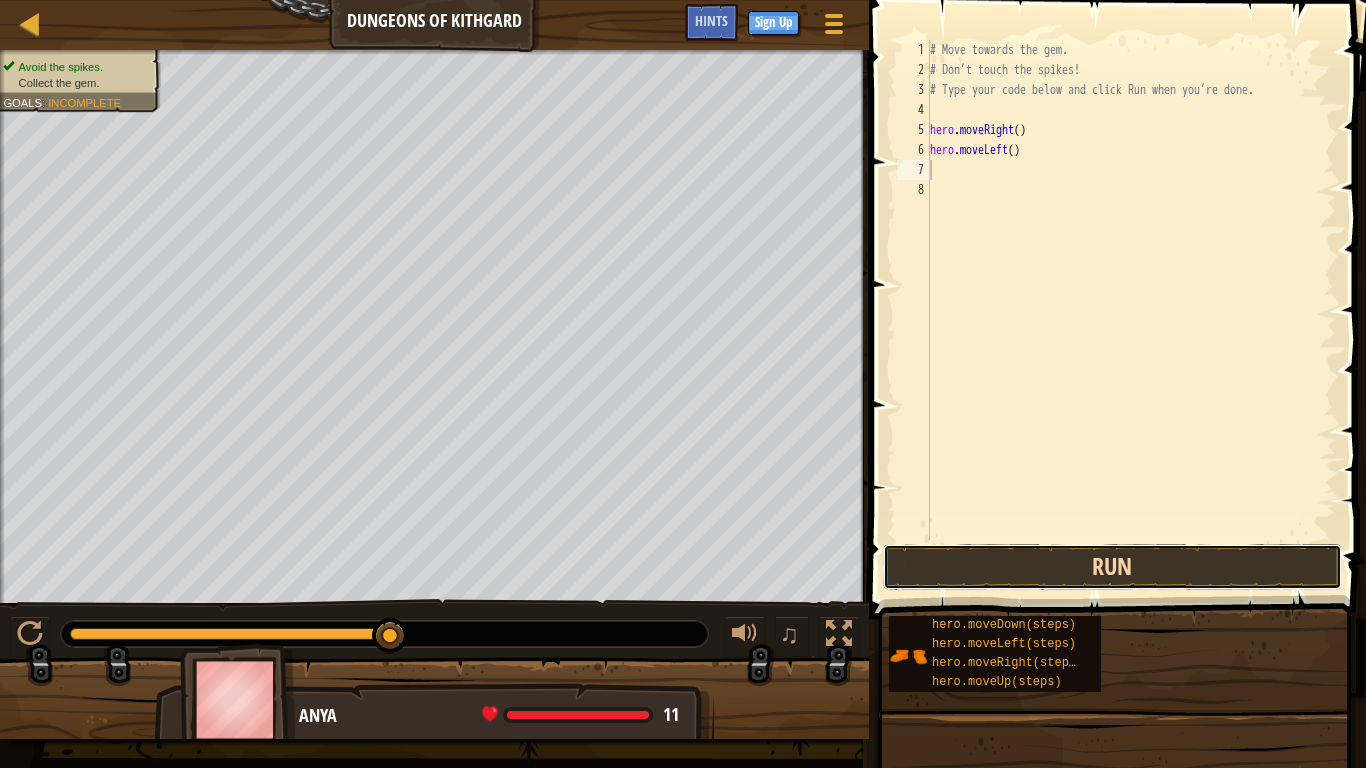 click on "Run" at bounding box center (1112, 567) 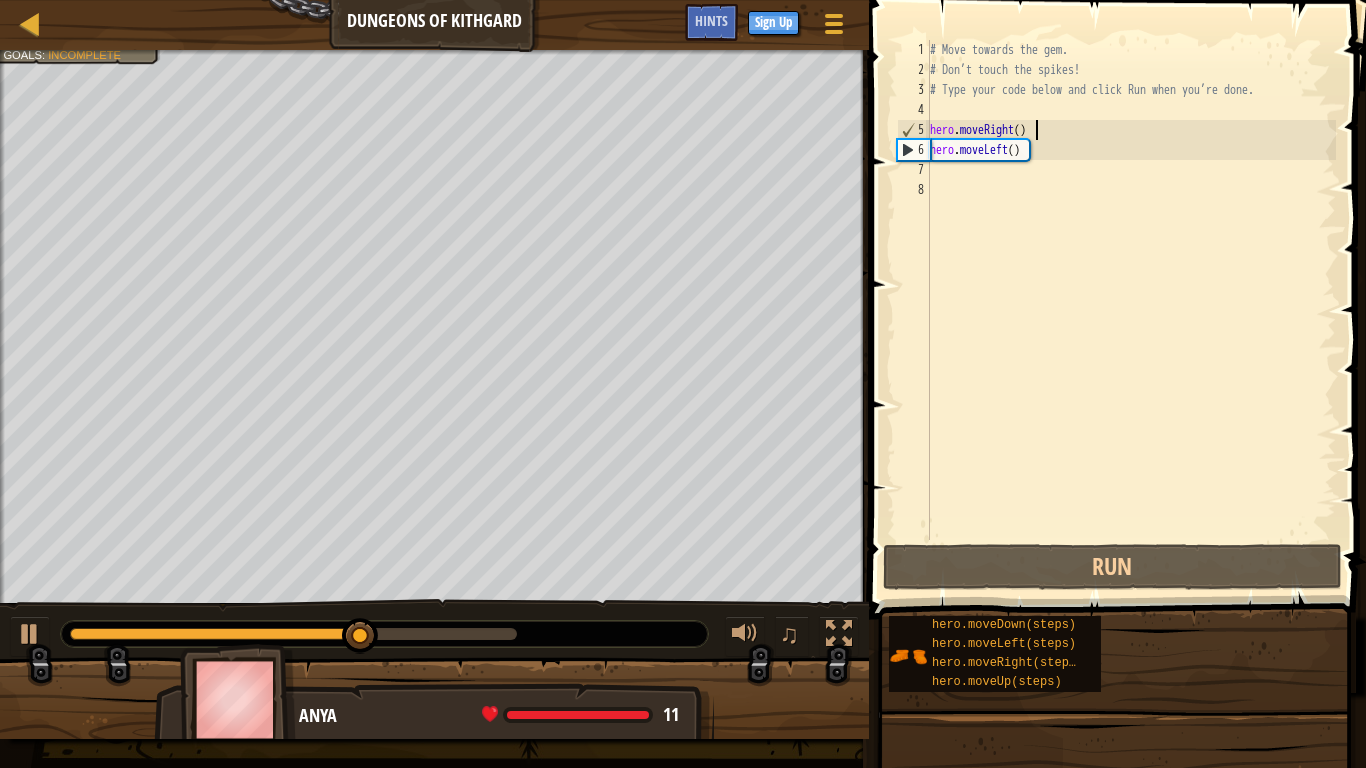 click on "# Move towards the gem. # Don’t touch the spikes! # Type your code below and click Run when you’re done. hero . moveRight ( ) hero . moveLeft ( )" at bounding box center (1131, 310) 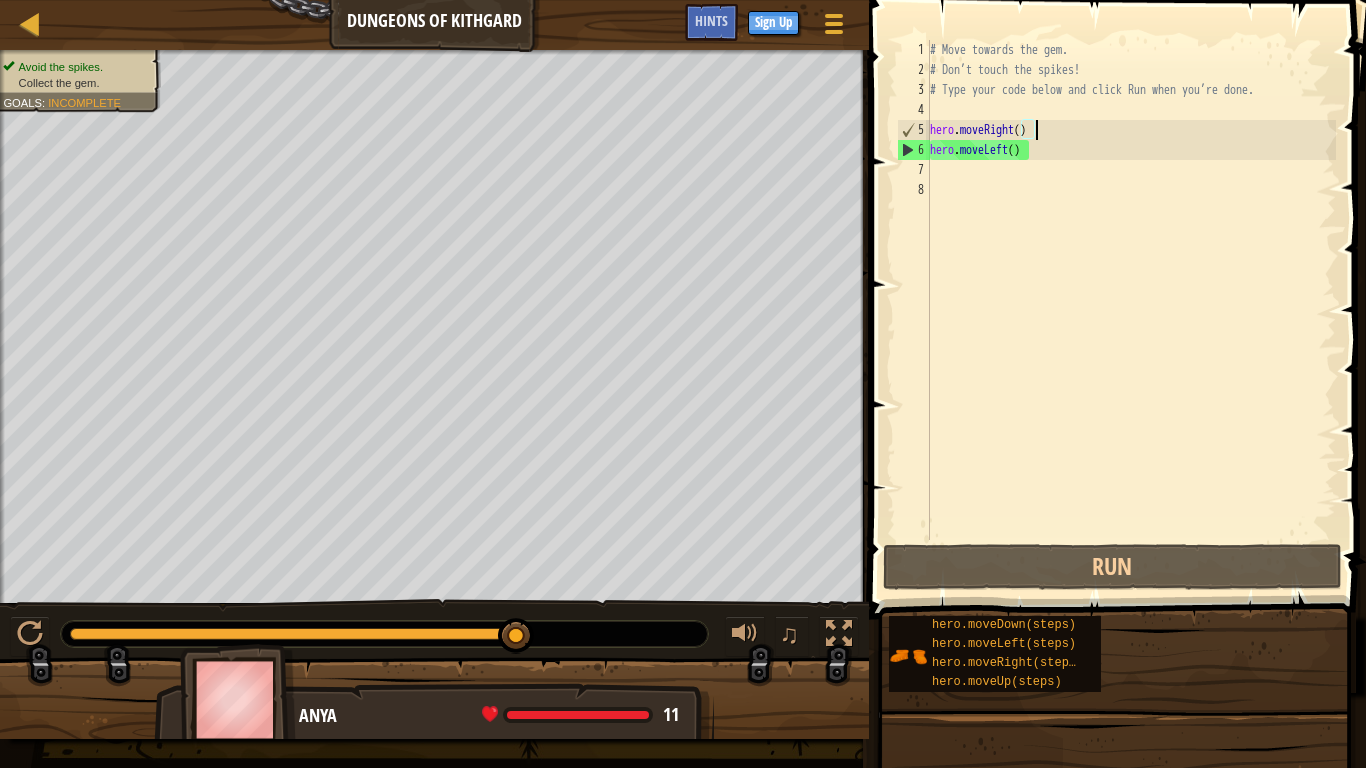 click at bounding box center (1119, 281) 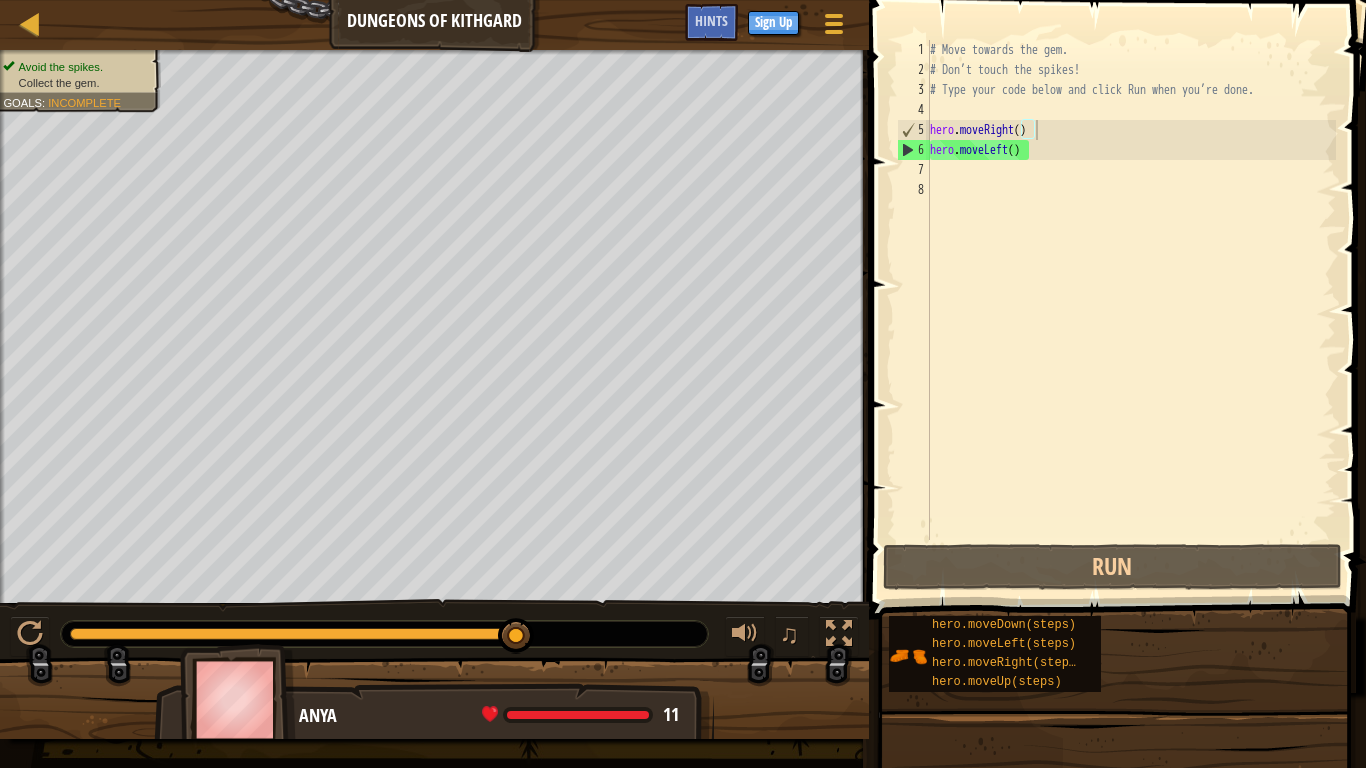 click on "Map Dungeons of Kithgard Game Menu Done Sign Up Hints" at bounding box center [434, 25] 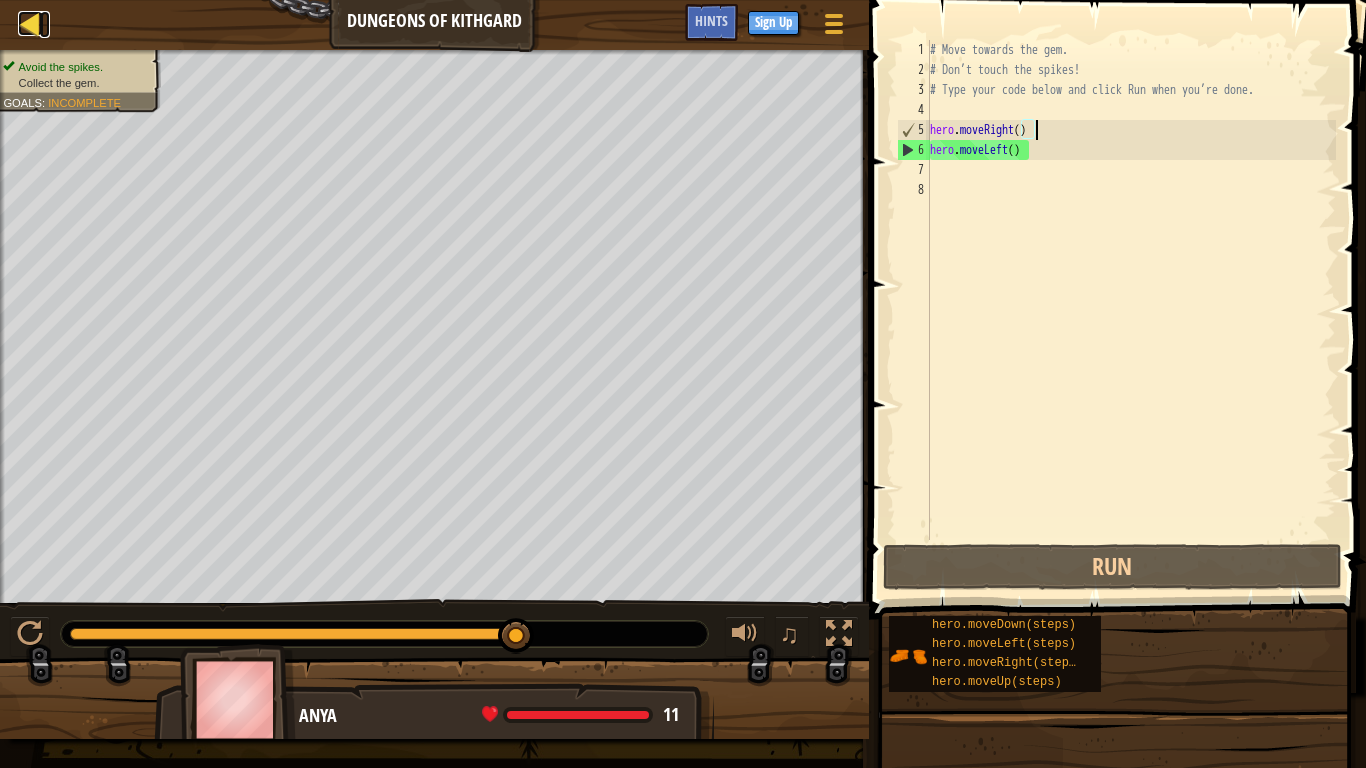 click at bounding box center (30, 23) 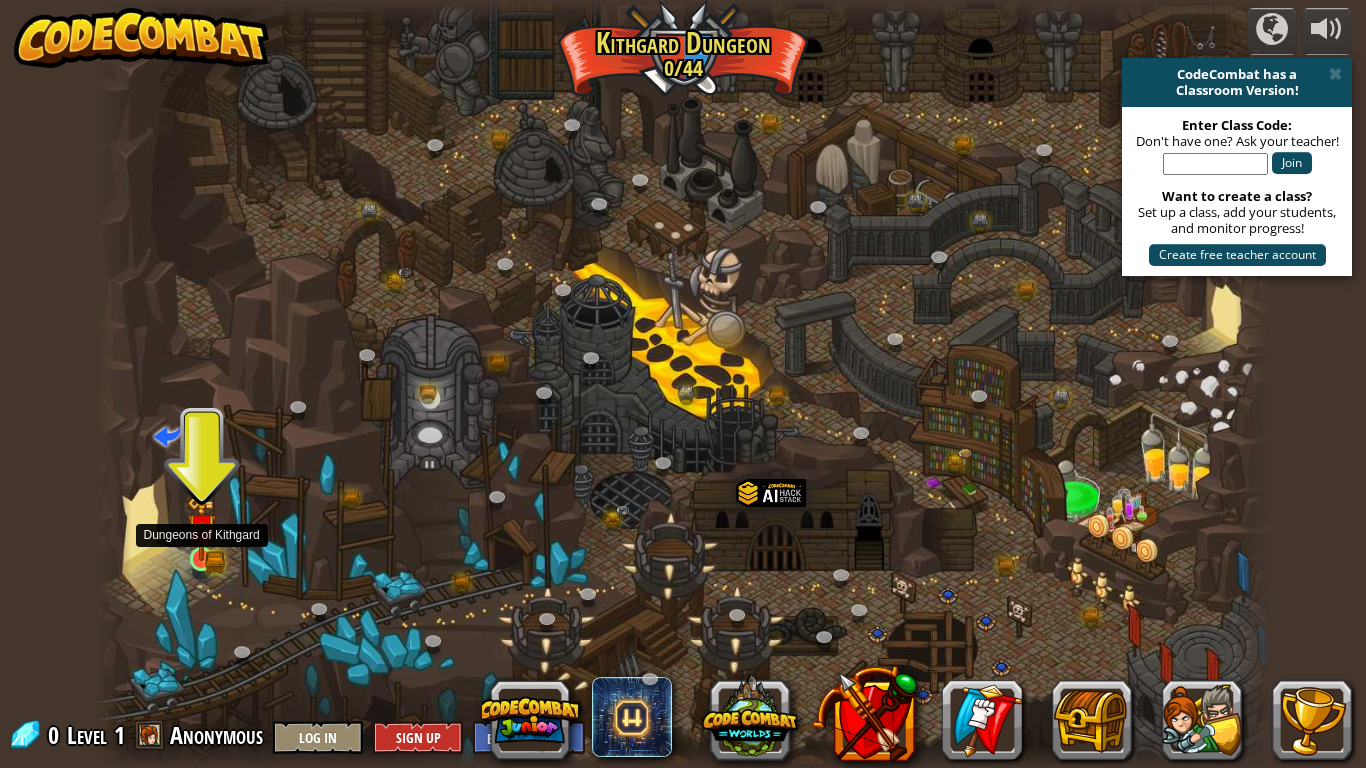 click at bounding box center (202, 530) 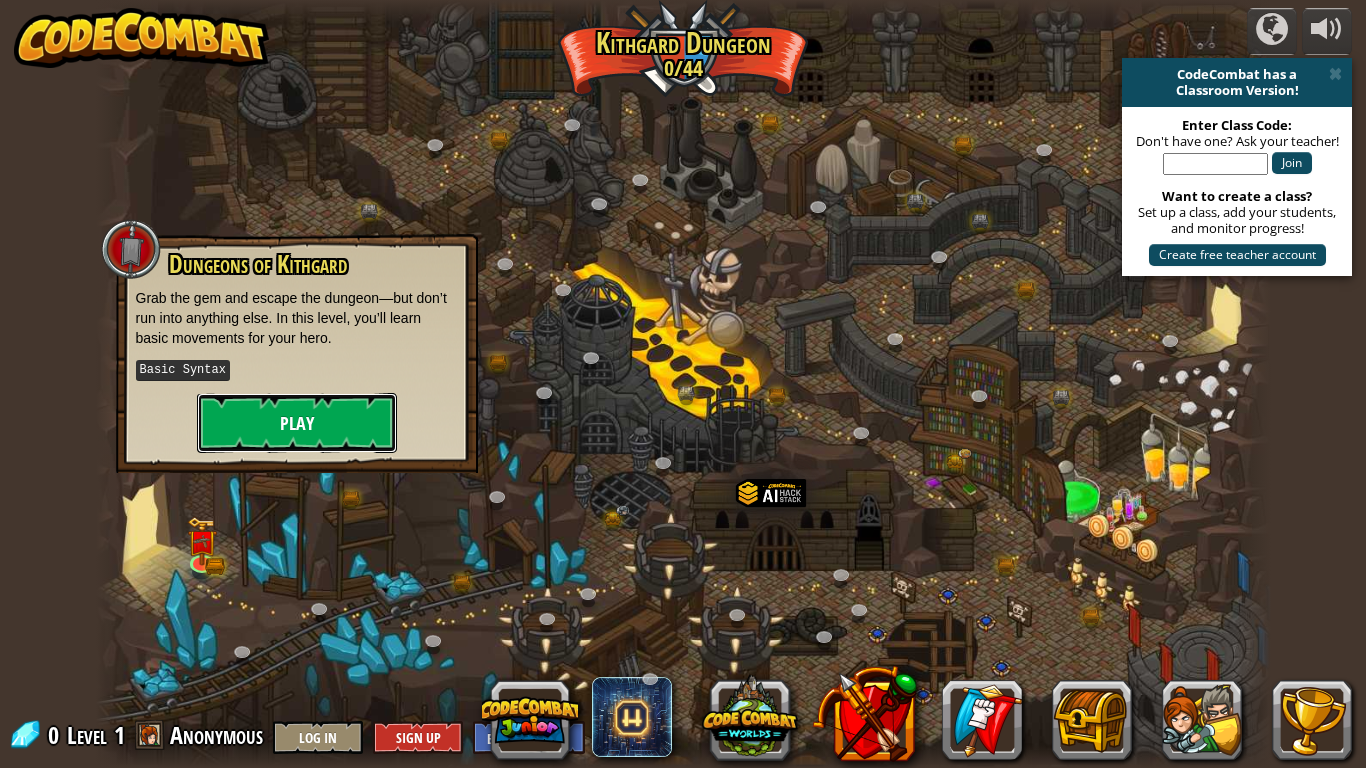 click on "Play" at bounding box center (297, 423) 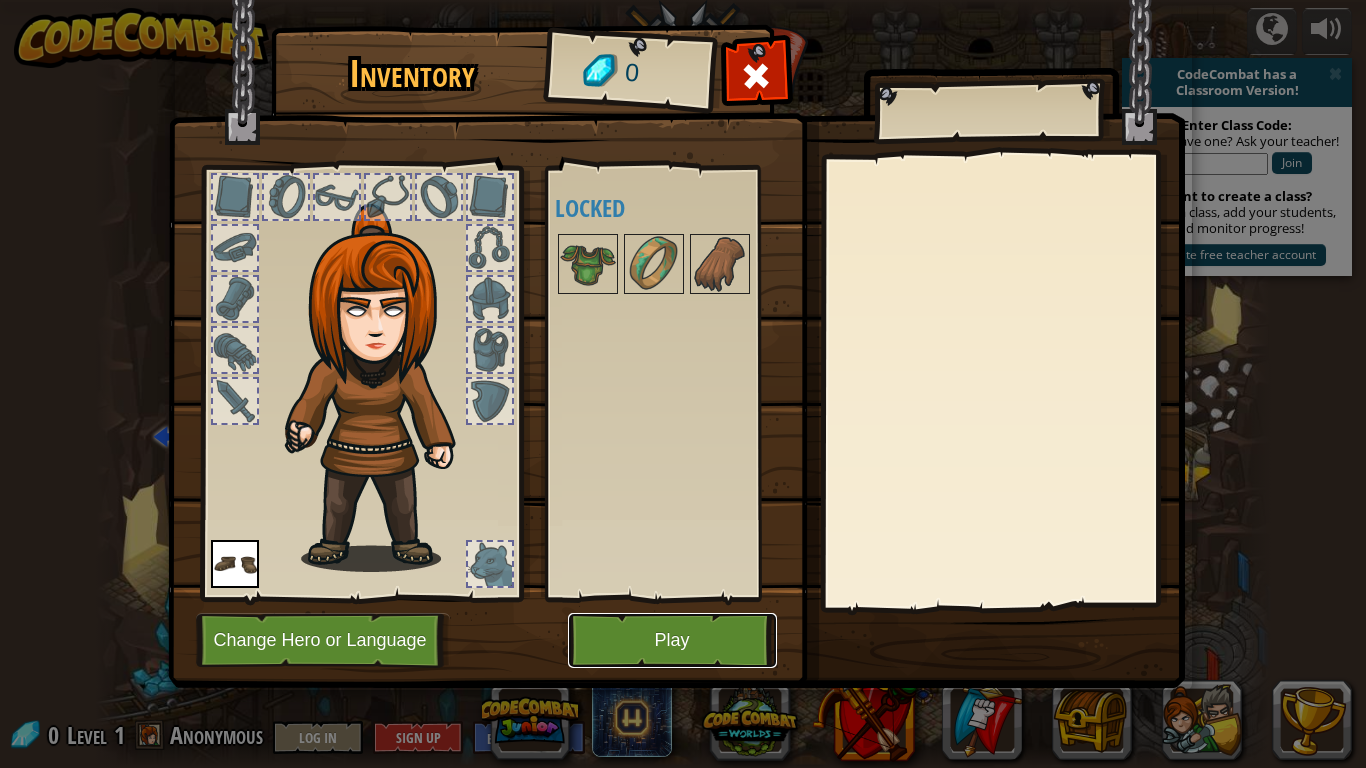 click on "Play" at bounding box center (672, 640) 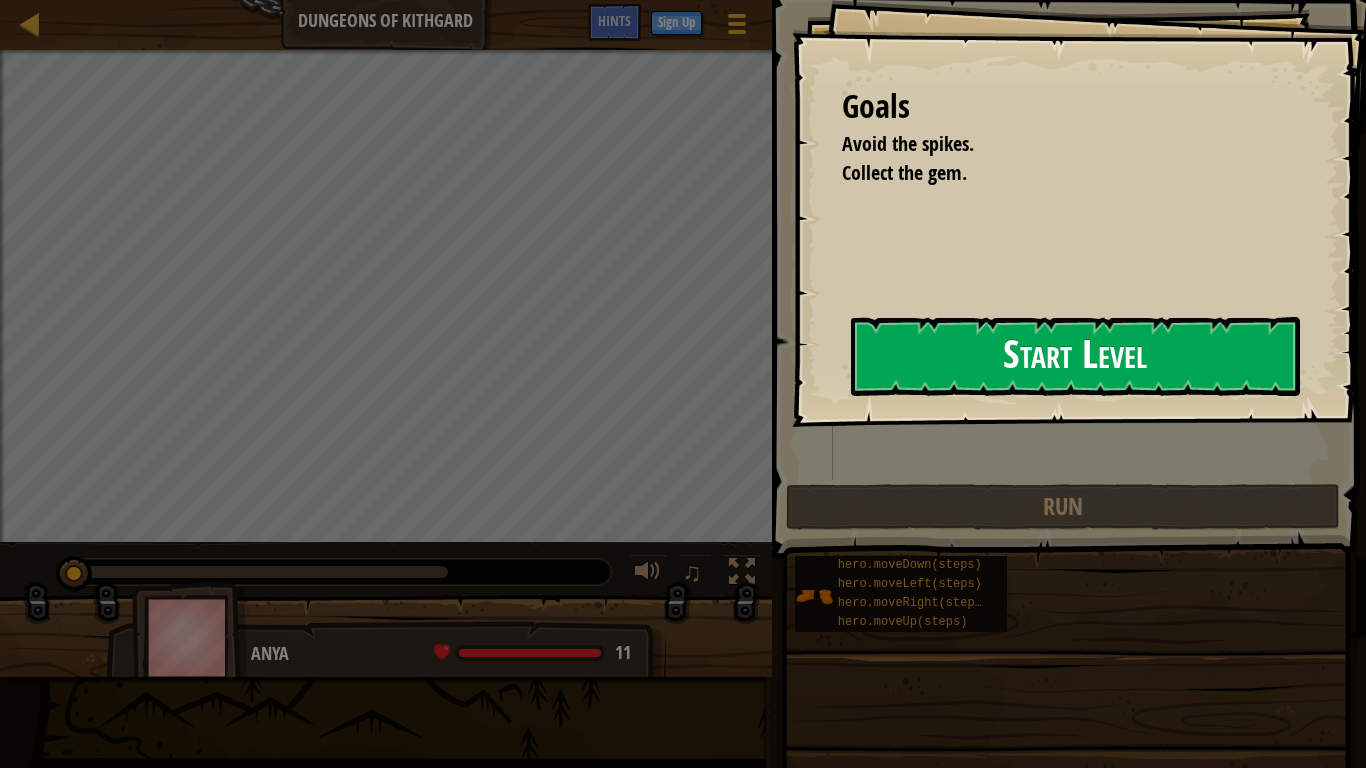 click on "Start Level" at bounding box center (1075, 356) 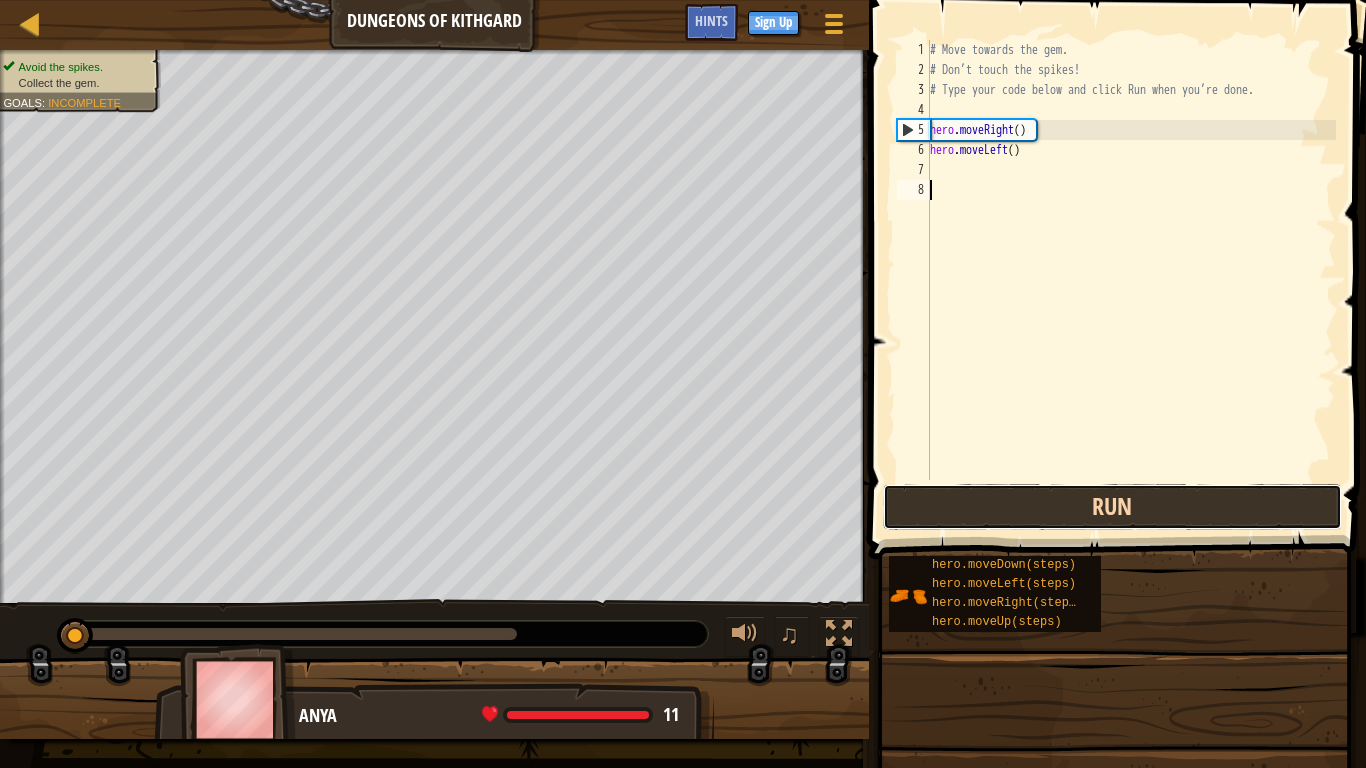 click on "Run" at bounding box center (1112, 507) 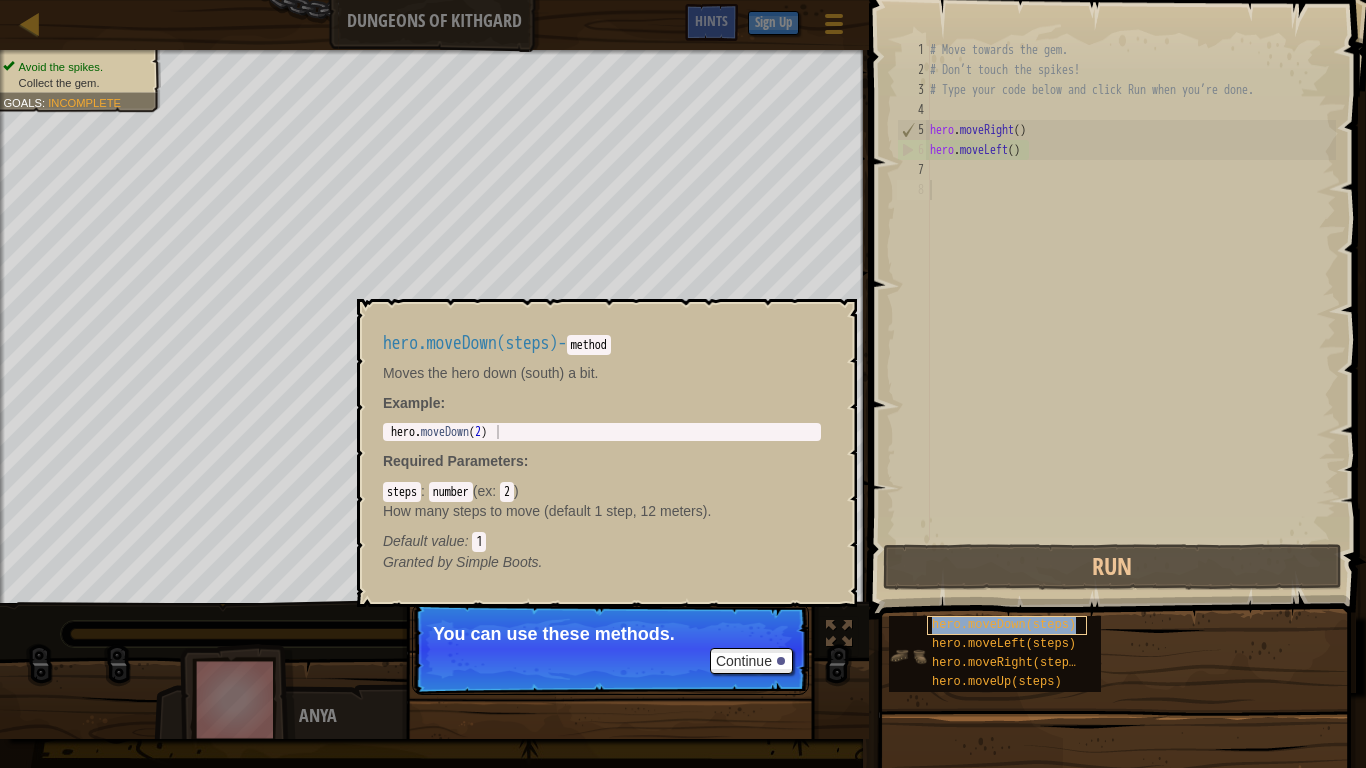 click on "hero.moveDown(steps)" at bounding box center [1004, 625] 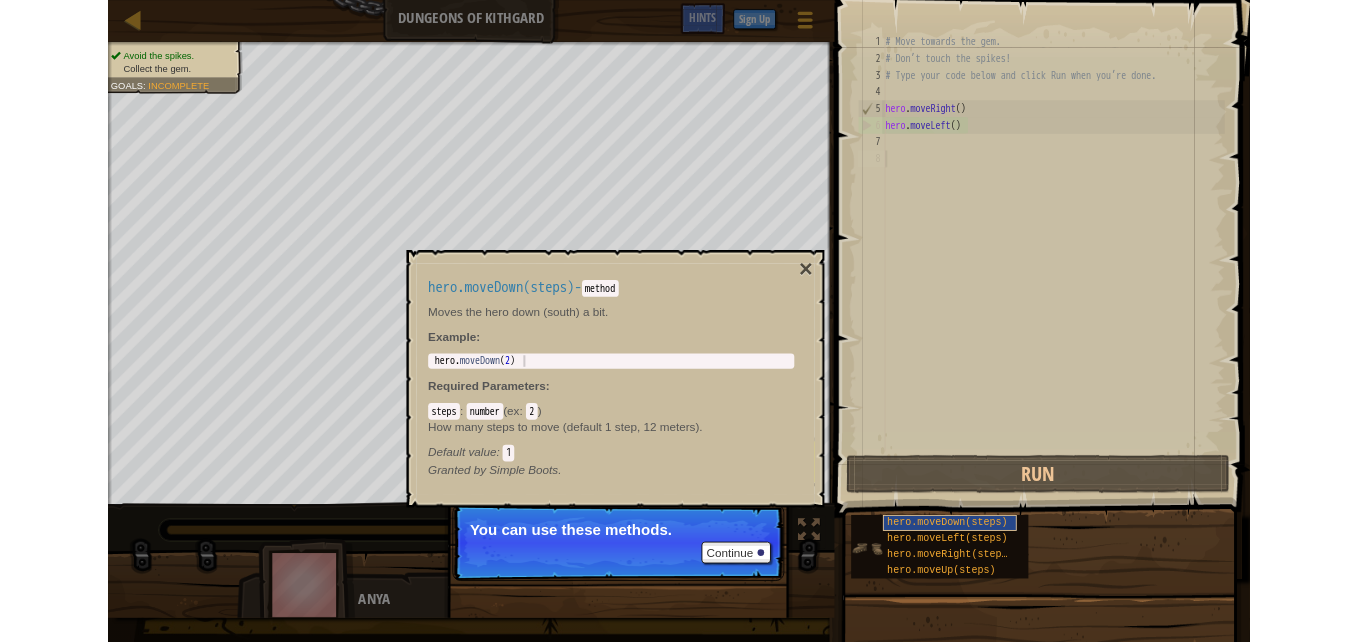 scroll, scrollTop: 9, scrollLeft: 0, axis: vertical 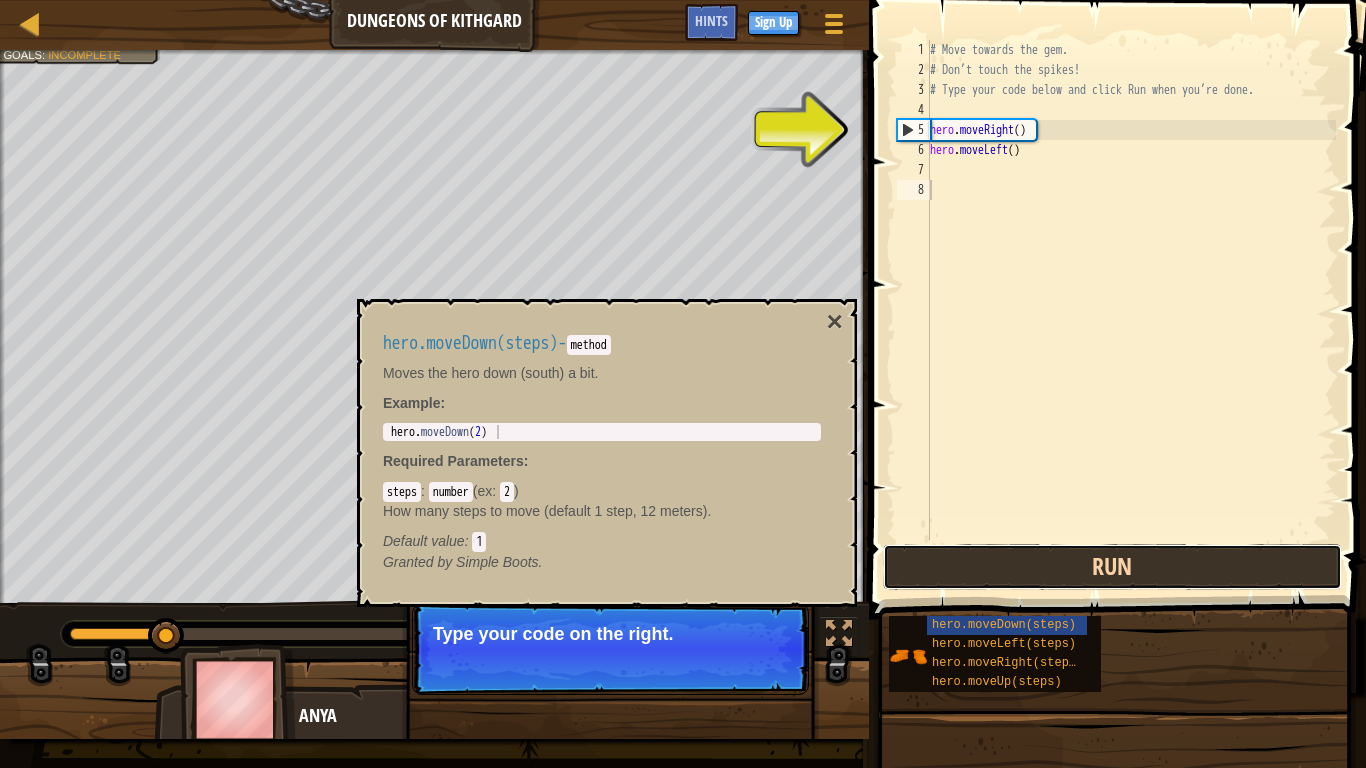 drag, startPoint x: 1010, startPoint y: 620, endPoint x: 1242, endPoint y: 562, distance: 239.14012 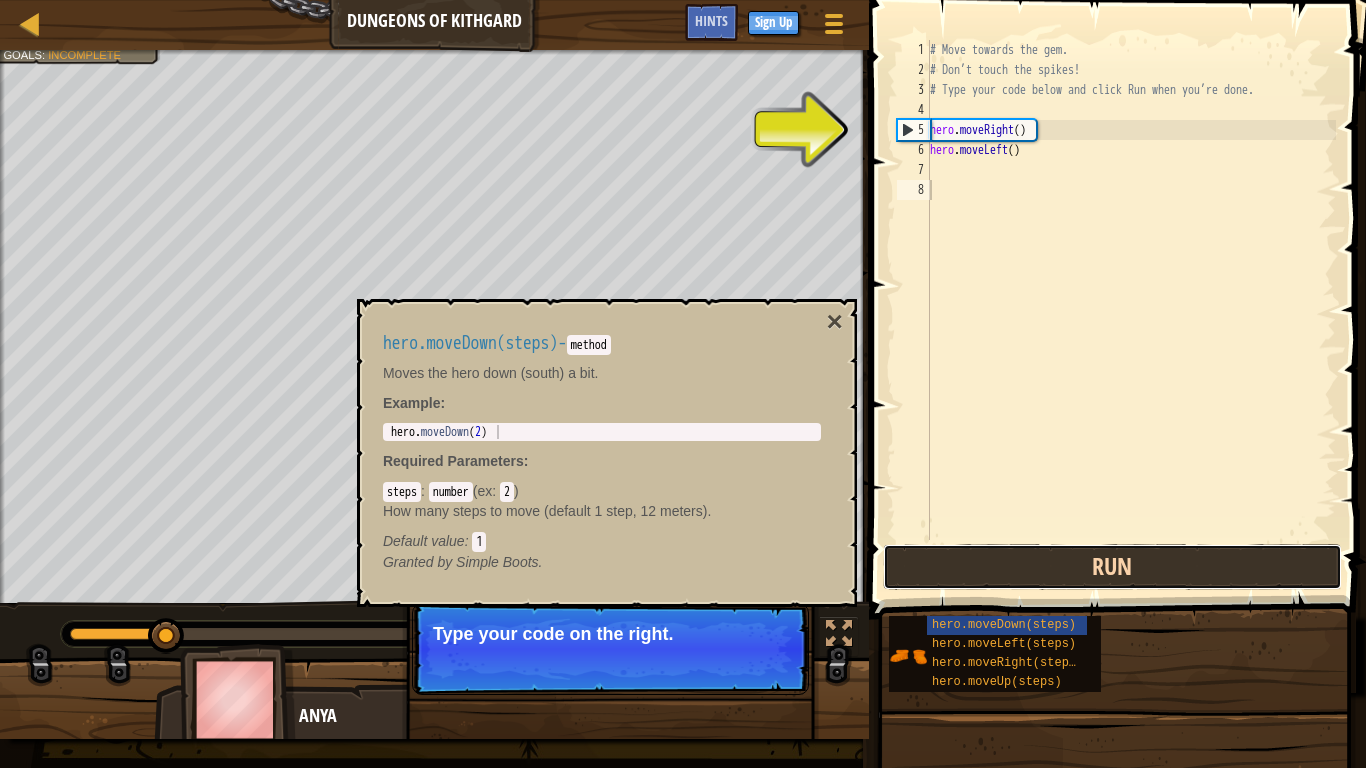 click on "Run" at bounding box center [1112, 567] 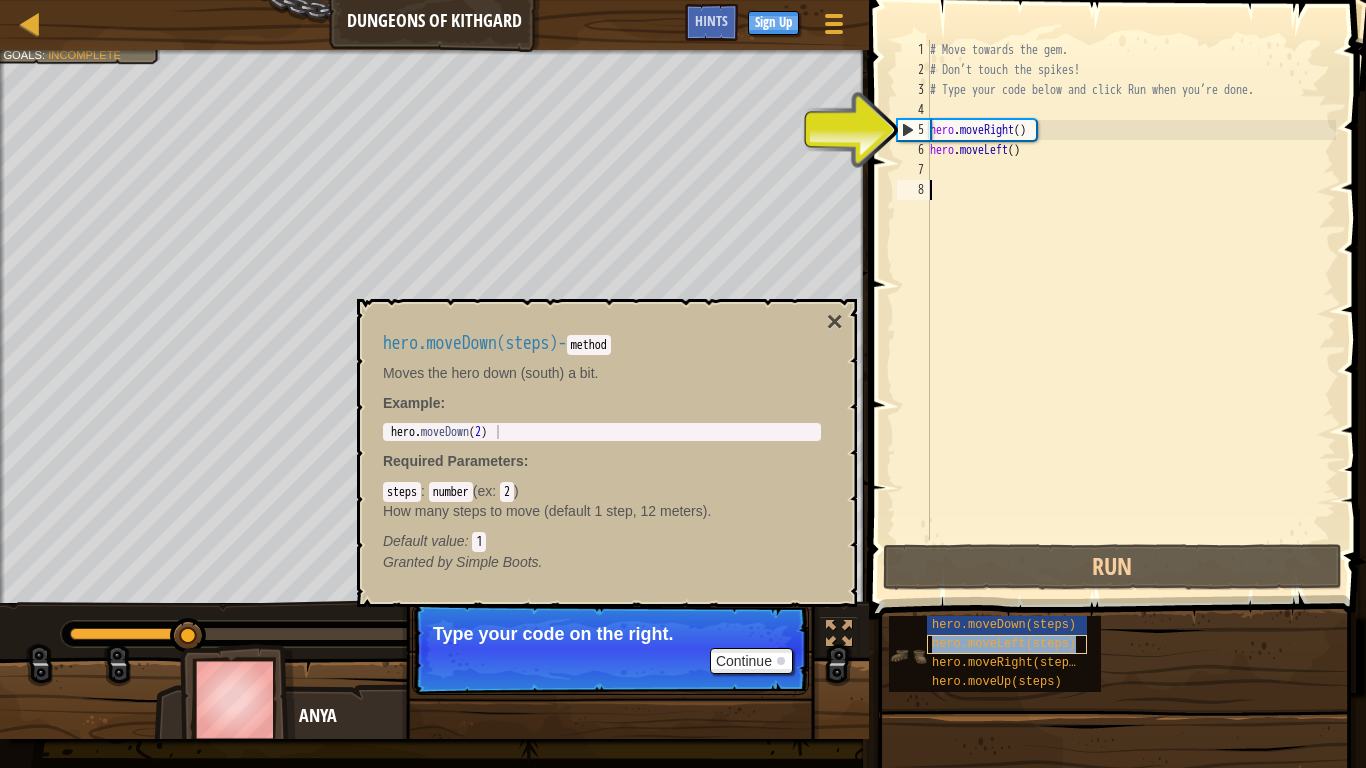 click on "hero.moveLeft(steps)" at bounding box center (1004, 644) 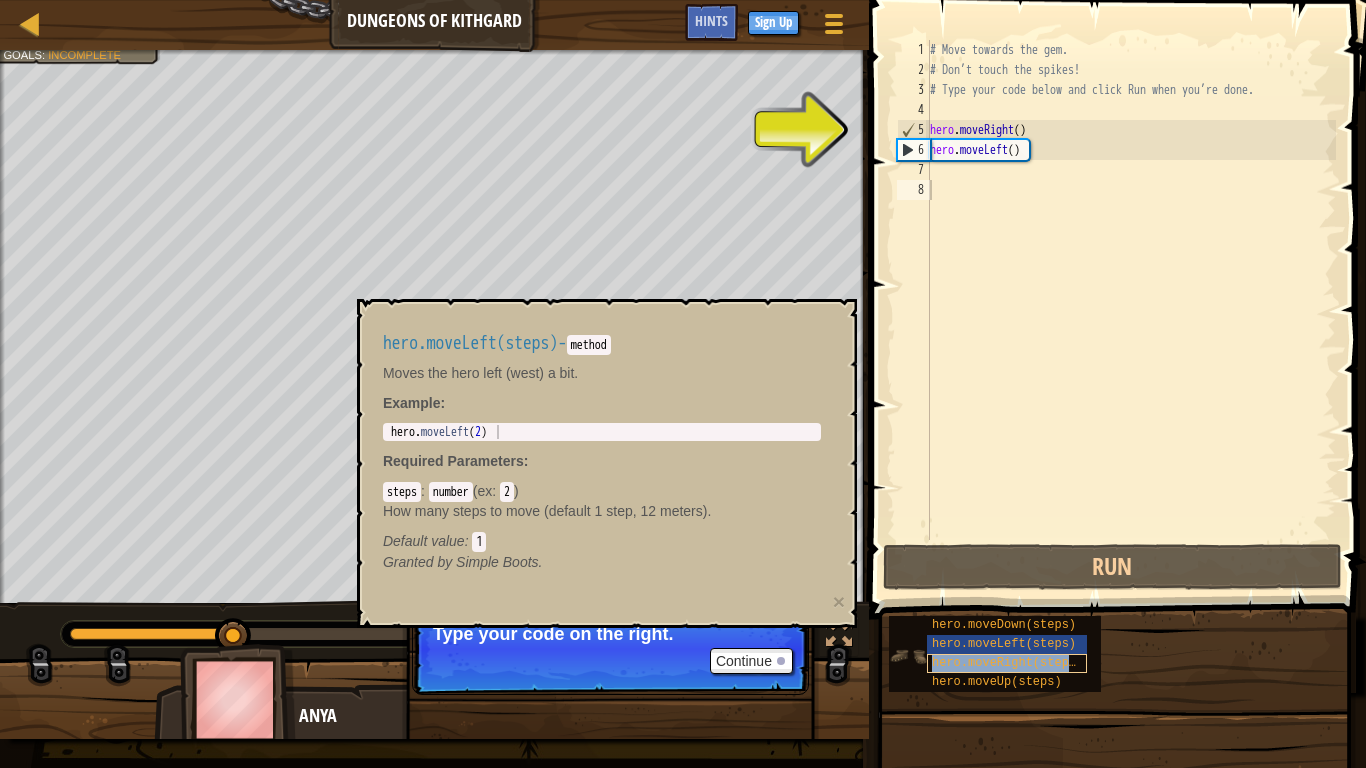 click on "hero.moveRight(steps)" at bounding box center [1007, 663] 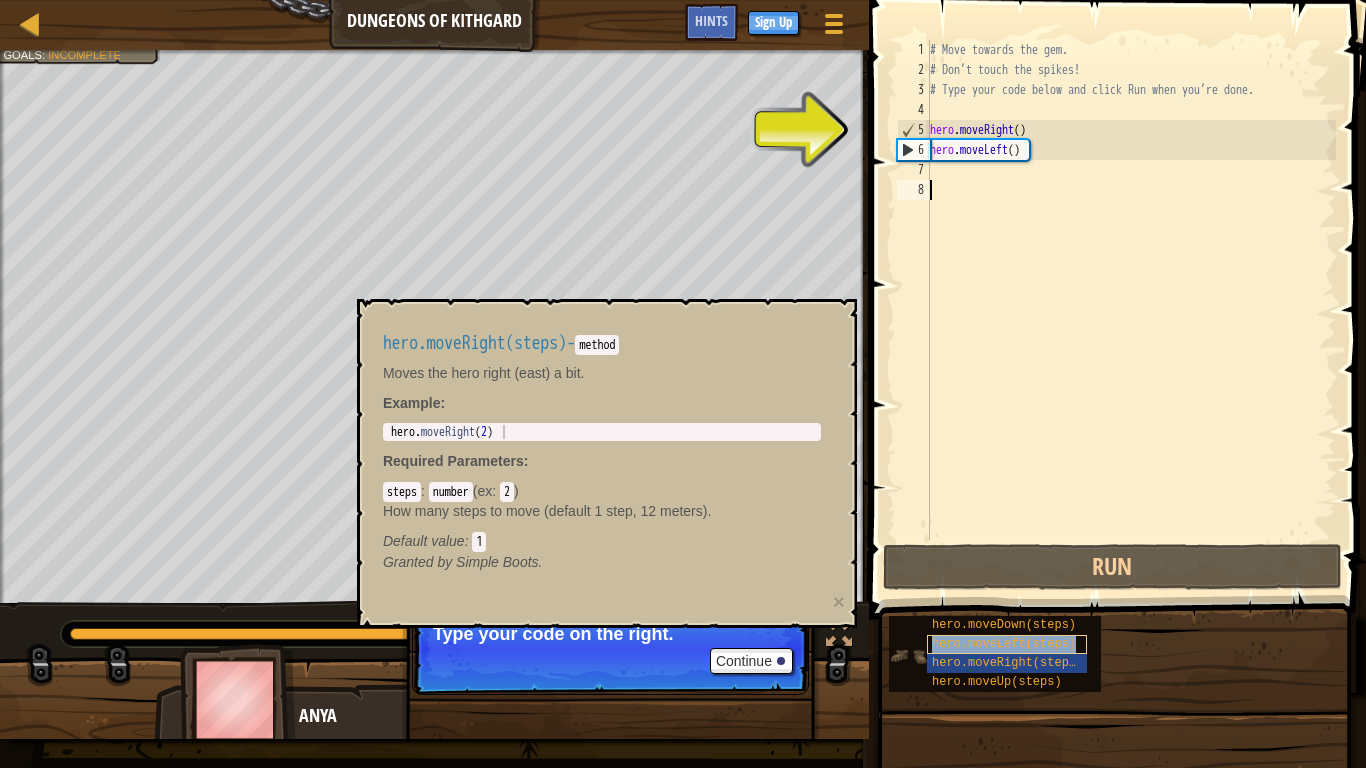click on "hero.moveLeft(steps)" at bounding box center [1004, 644] 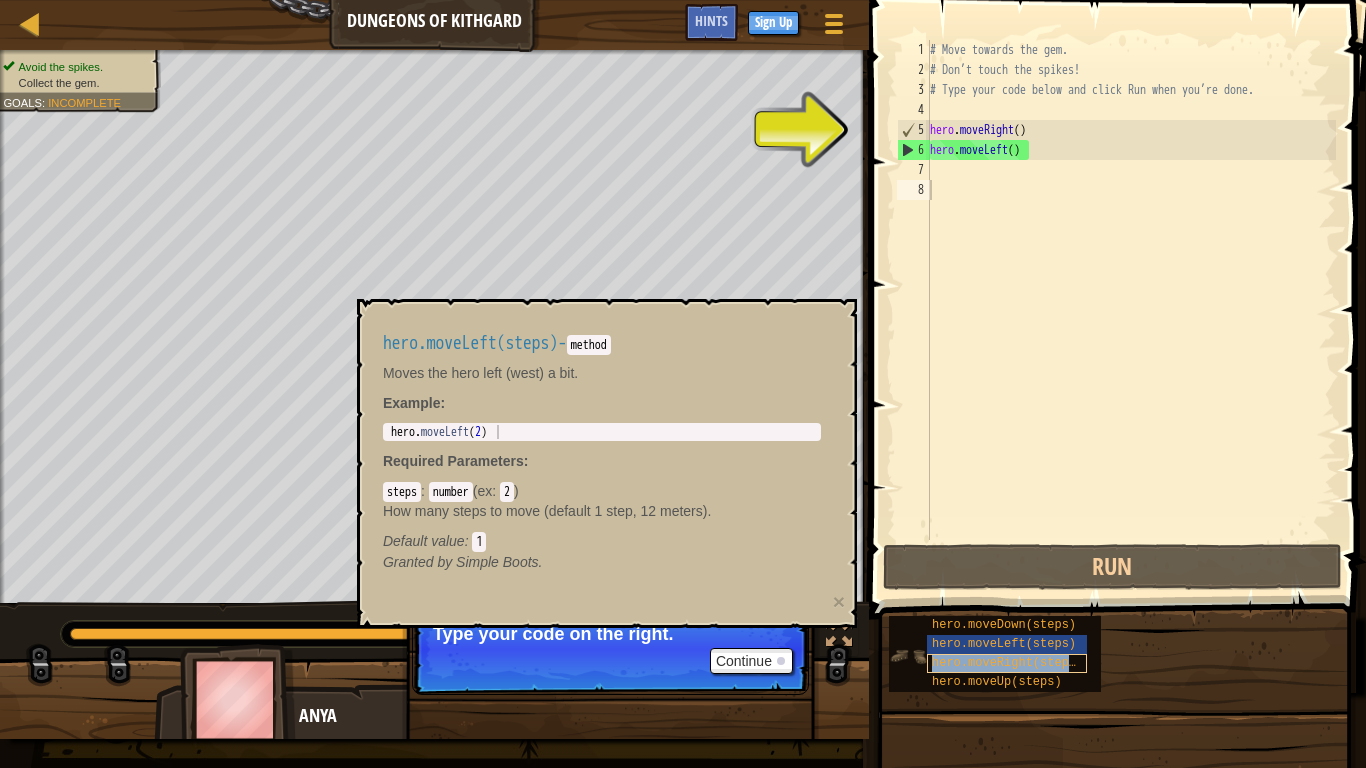 click on "hero.moveRight(steps)" at bounding box center [1007, 663] 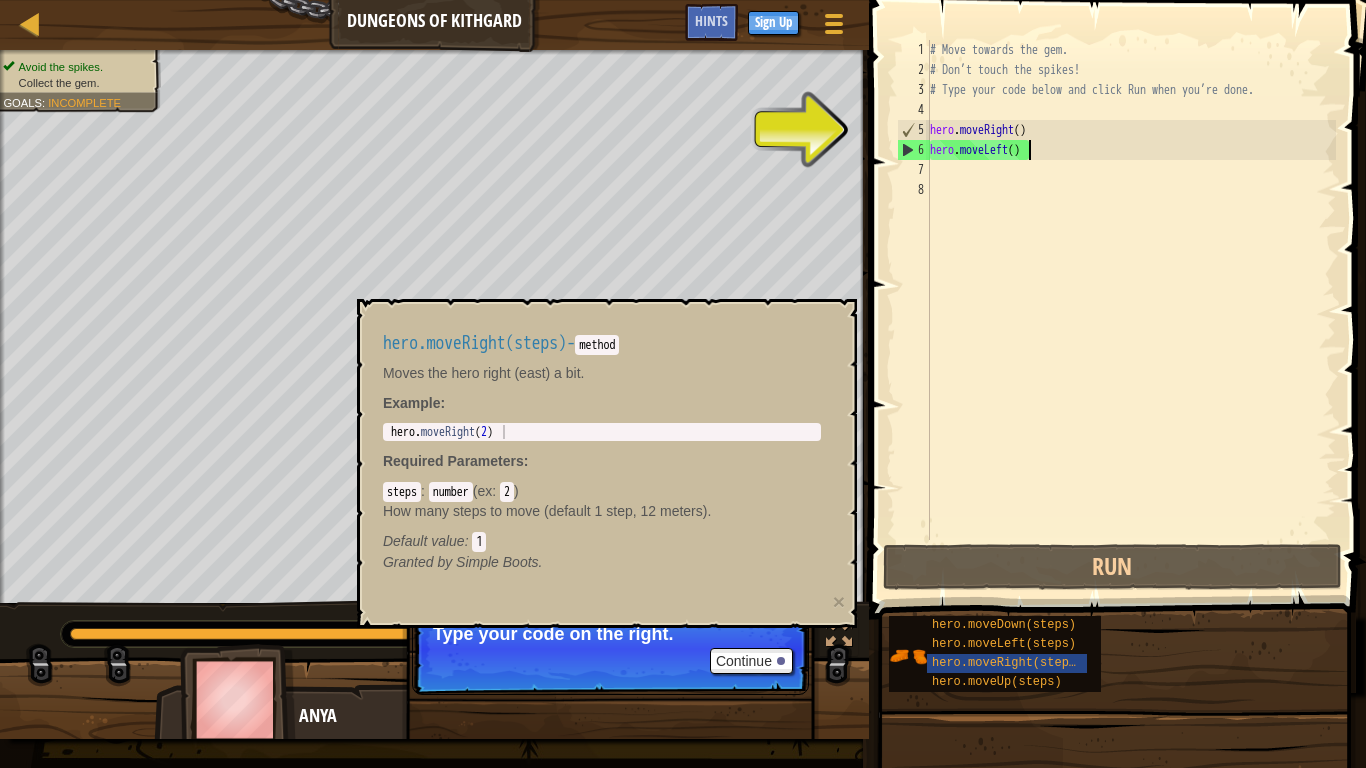 click on "# Move towards the gem. # Don’t touch the spikes! # Type your code below and click Run when you’re done. hero . moveRight ( ) hero . moveLeft ( )" at bounding box center (1131, 310) 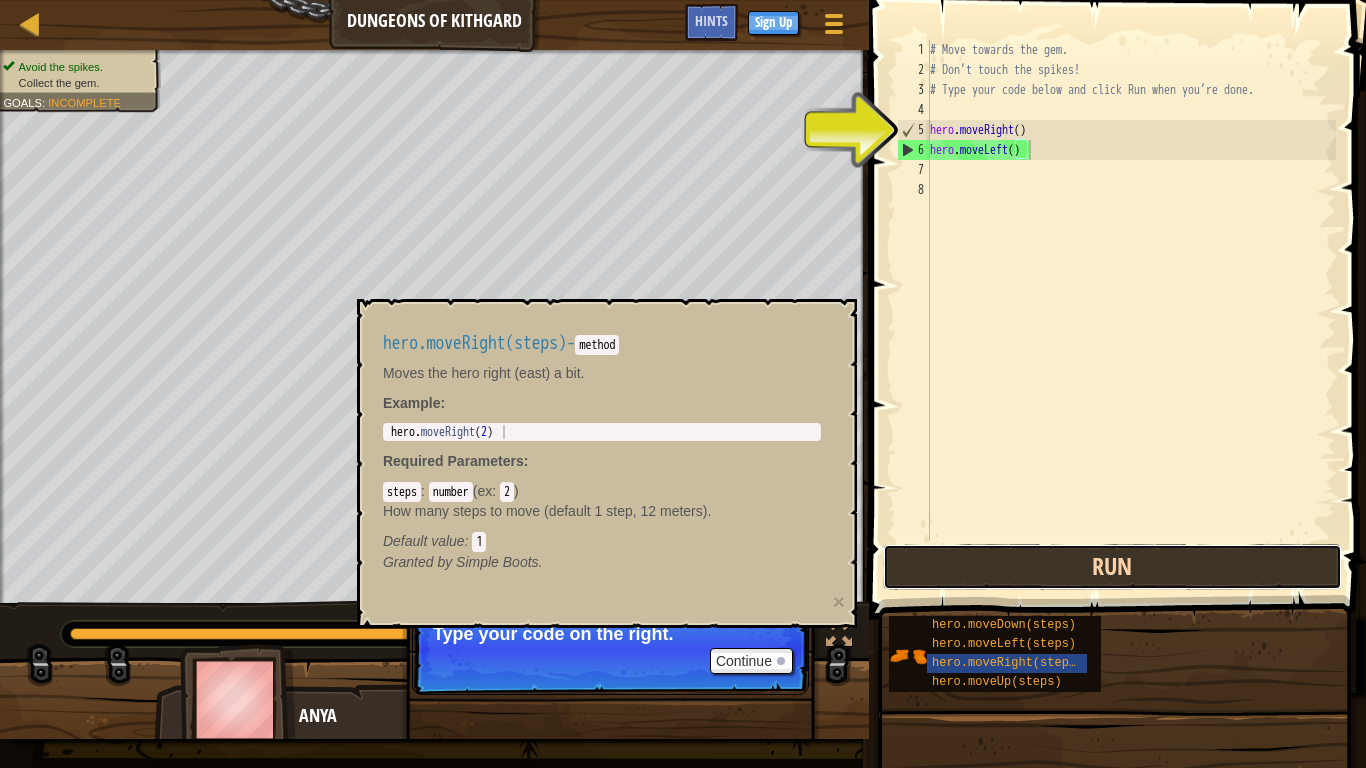 click on "Run" at bounding box center [1112, 567] 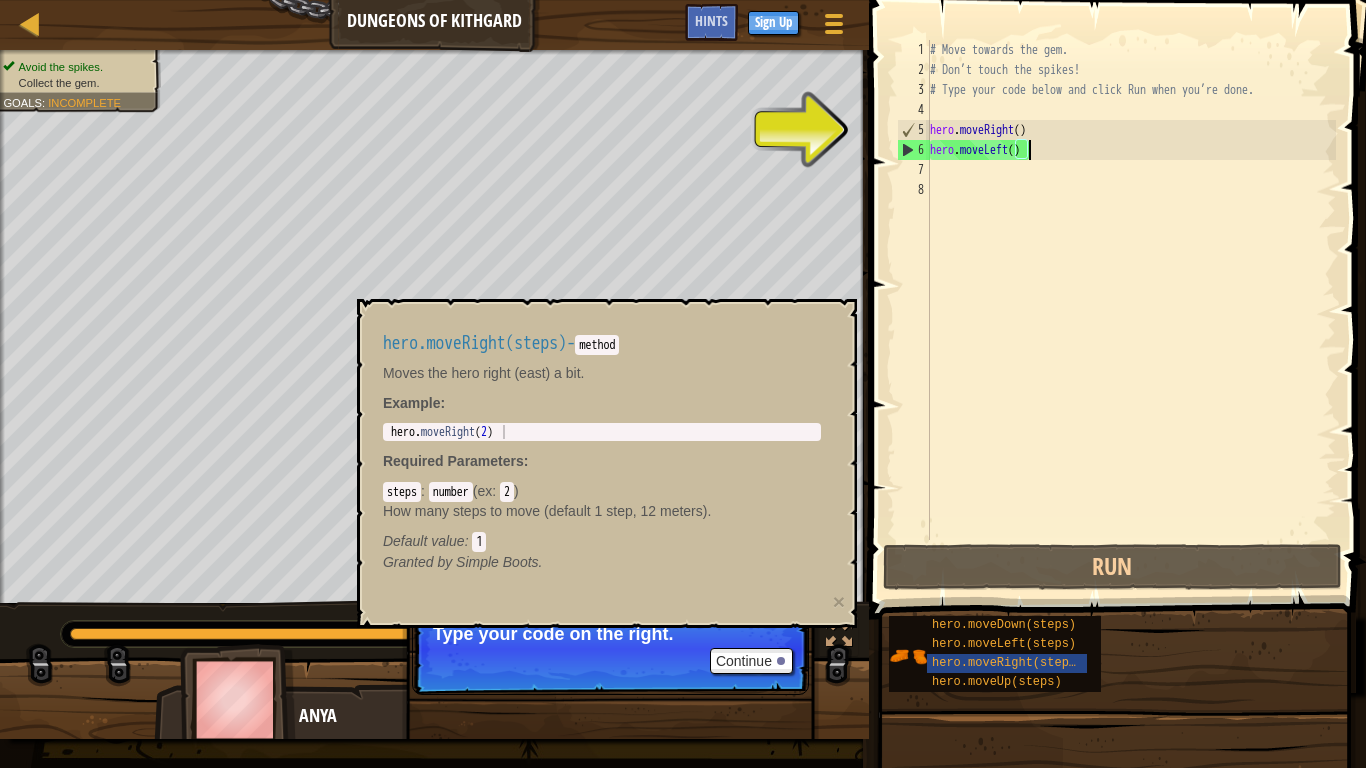 click at bounding box center (1119, 281) 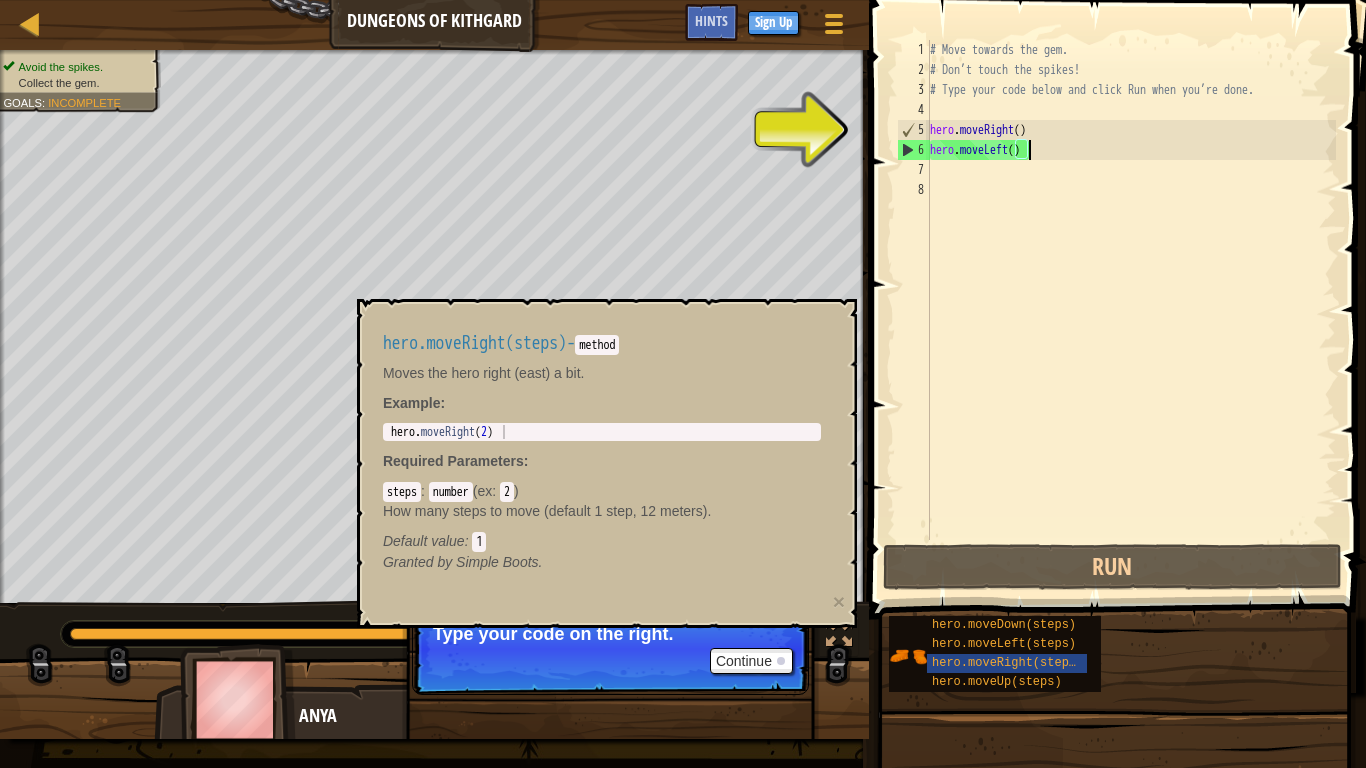 click at bounding box center [1119, 281] 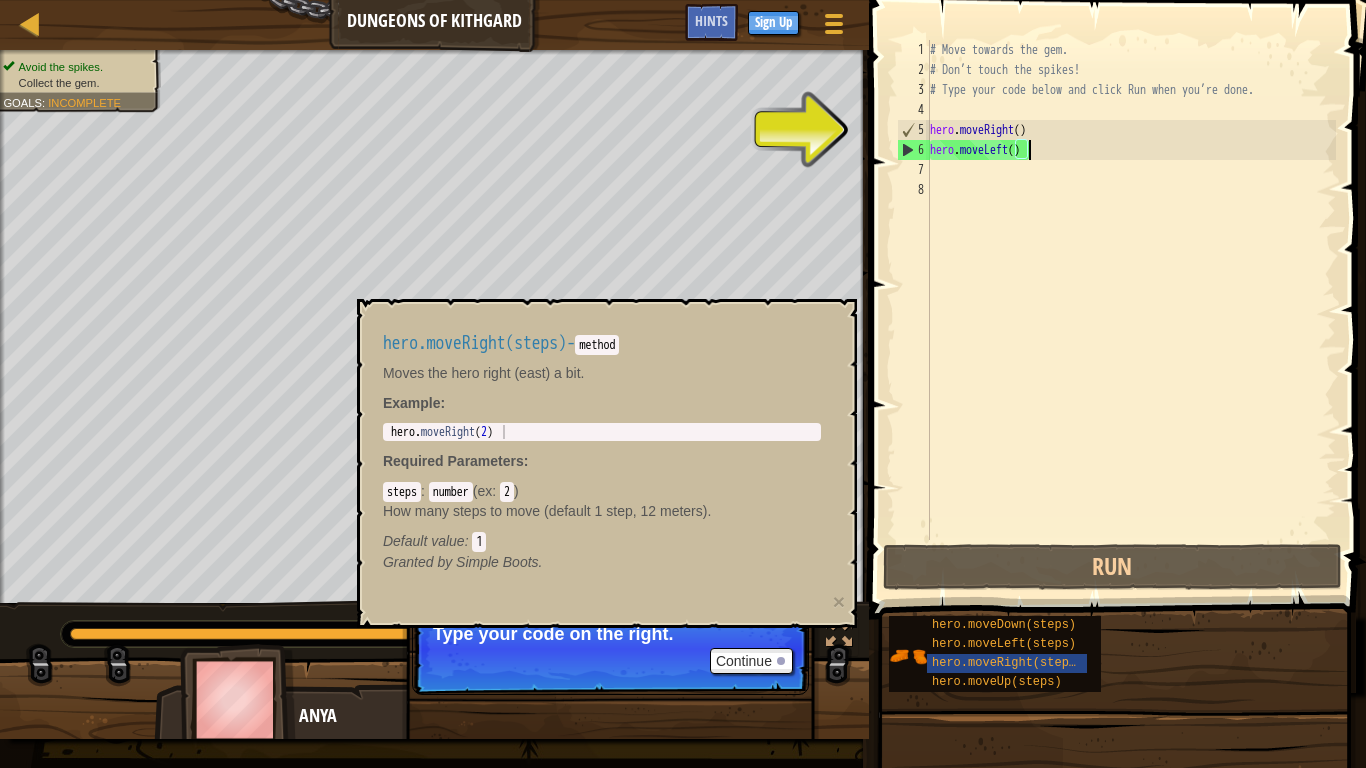 type on "hero.moveLeft(" 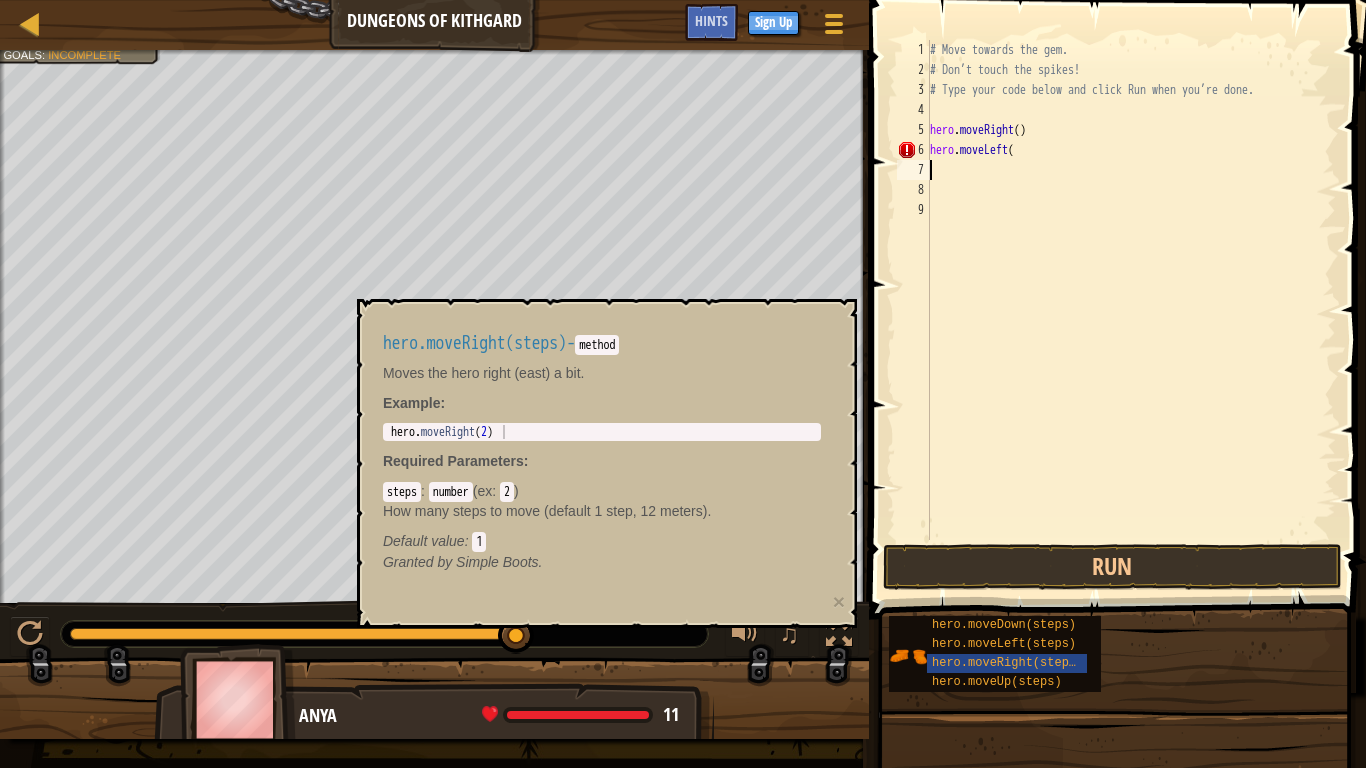 type on "hero.moveLeft(" 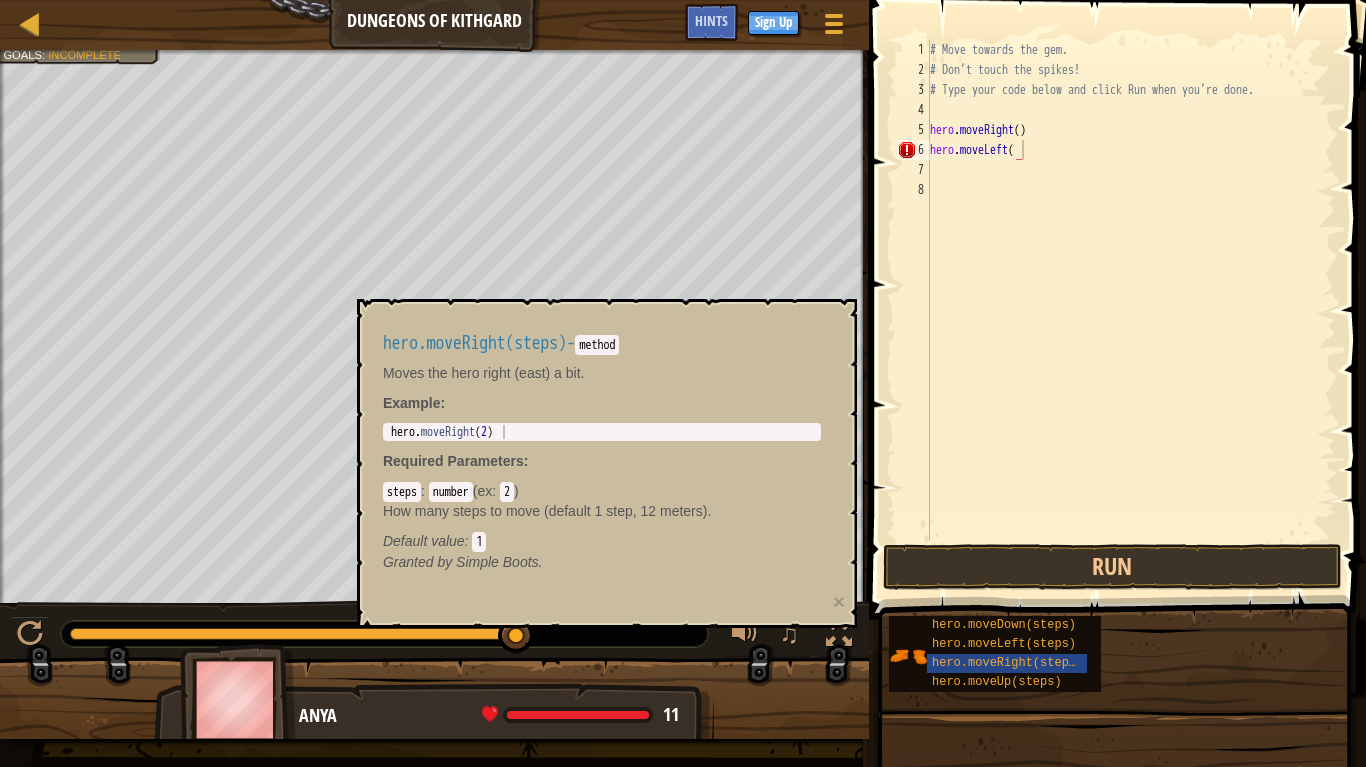click at bounding box center [1119, 281] 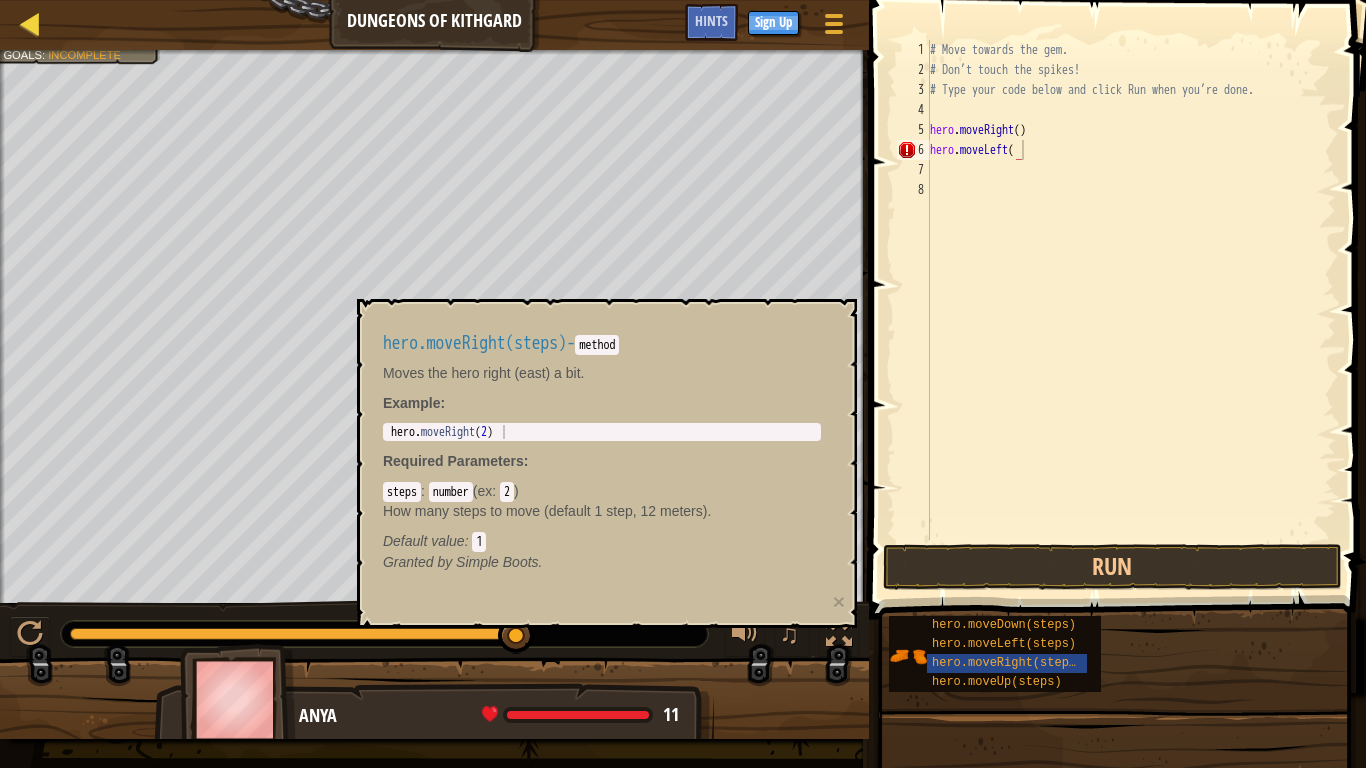 click on "Map" at bounding box center (45, 25) 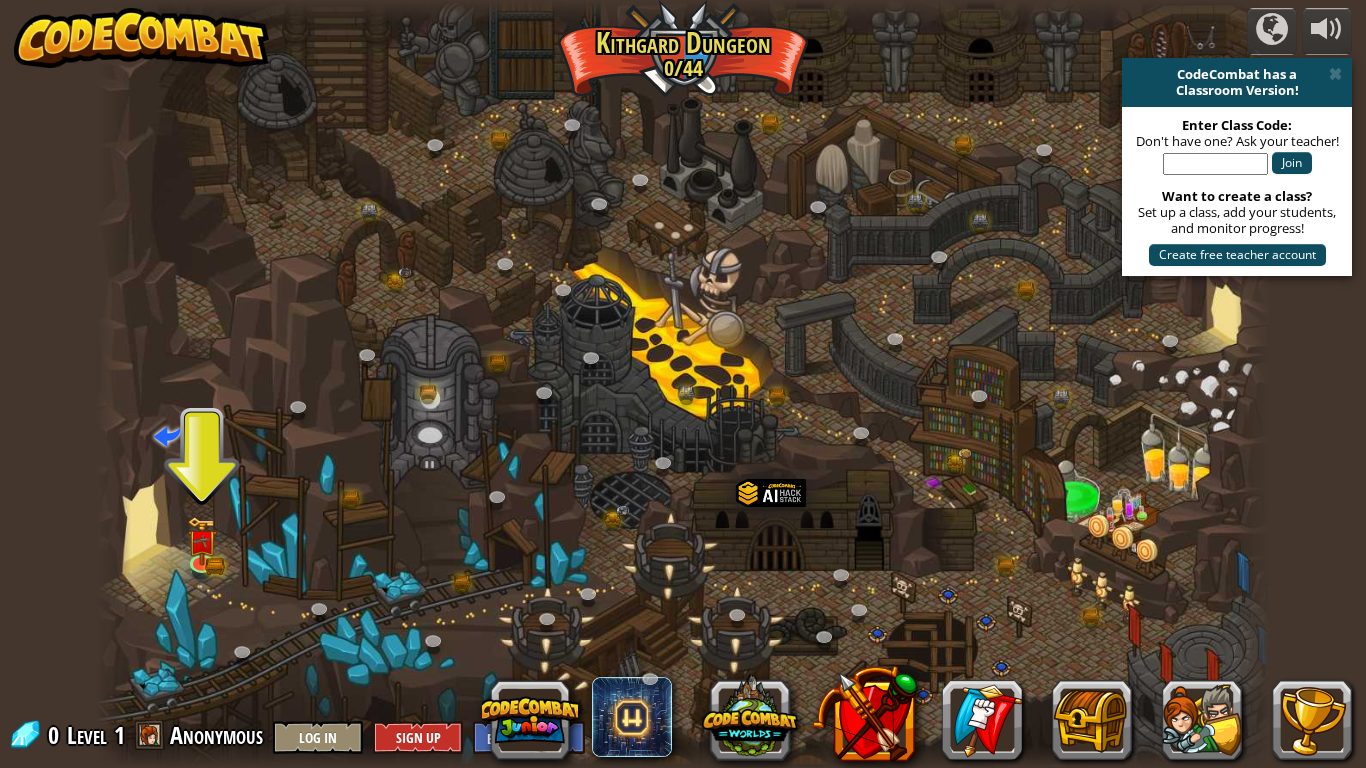 click on "powered by CodeCombat has a Classroom Version! Enter Class Code: Don't have one? Ask your teacher! Join Want to create a class? Set up a class, add your students, and monitor progress! Create free teacher account Twisted Canyon (Locked) Challenge: collect the most gold using all the programming skills you've learned so far!
Basic Syntax While Loops Strings Variables Reading the Docs Known Enemy (Locked) Using your first variable to achieve victory.
Arguments Basic Syntax Strings Variables Hack and Dash (Locked) Escape the Dungeon Sprite with the help of a speed potion.
Arguments Basic Syntax Strings While Loops Dread Door (Locked) Behind a dread door lies a chest full of riches.
Arguments Basic Syntax Strings While Loops Master of Names (Locked) Use your new coding powers to target nameless enemies.
Arguments Basic Syntax Variables Pong Pong (Locked) Challenge: write the shortest solution using all the programming skills you've learned so far!
Basic Syntax Reading the Docs
Basic Syntax Variables" at bounding box center [683, 384] 